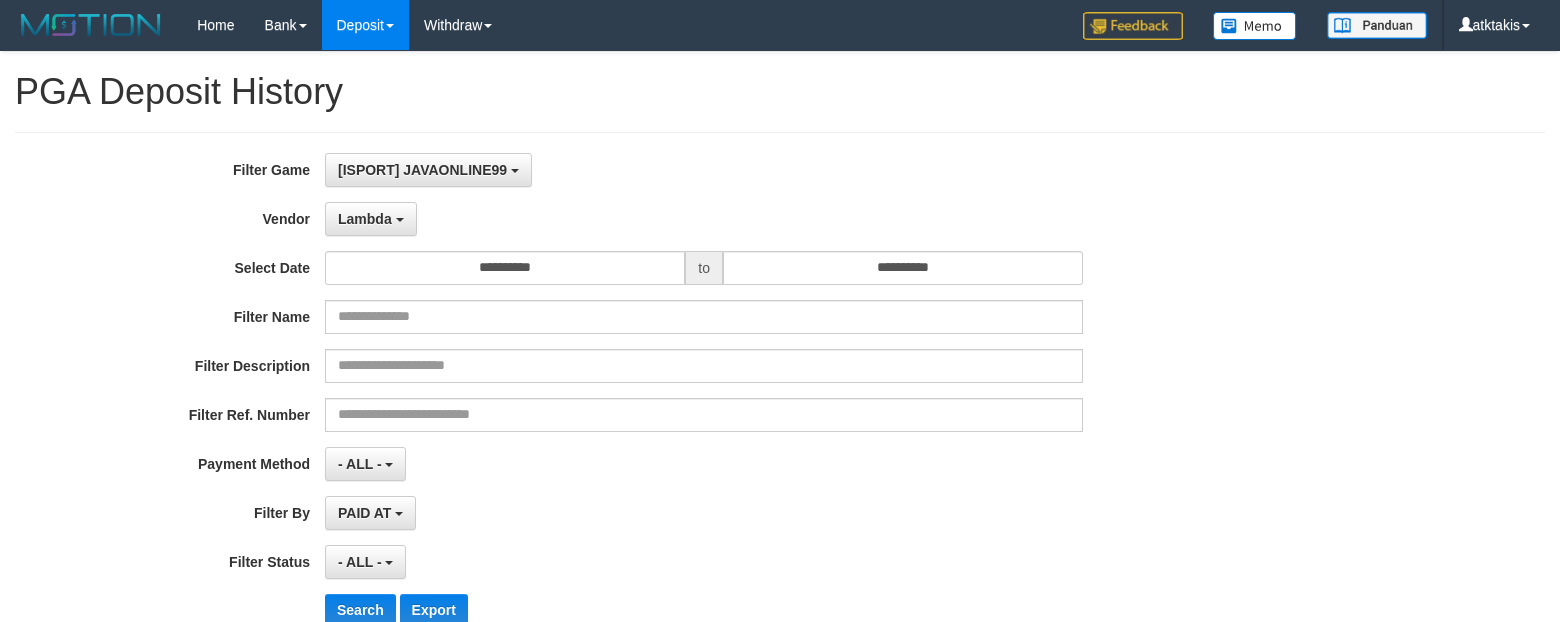 select on "**********" 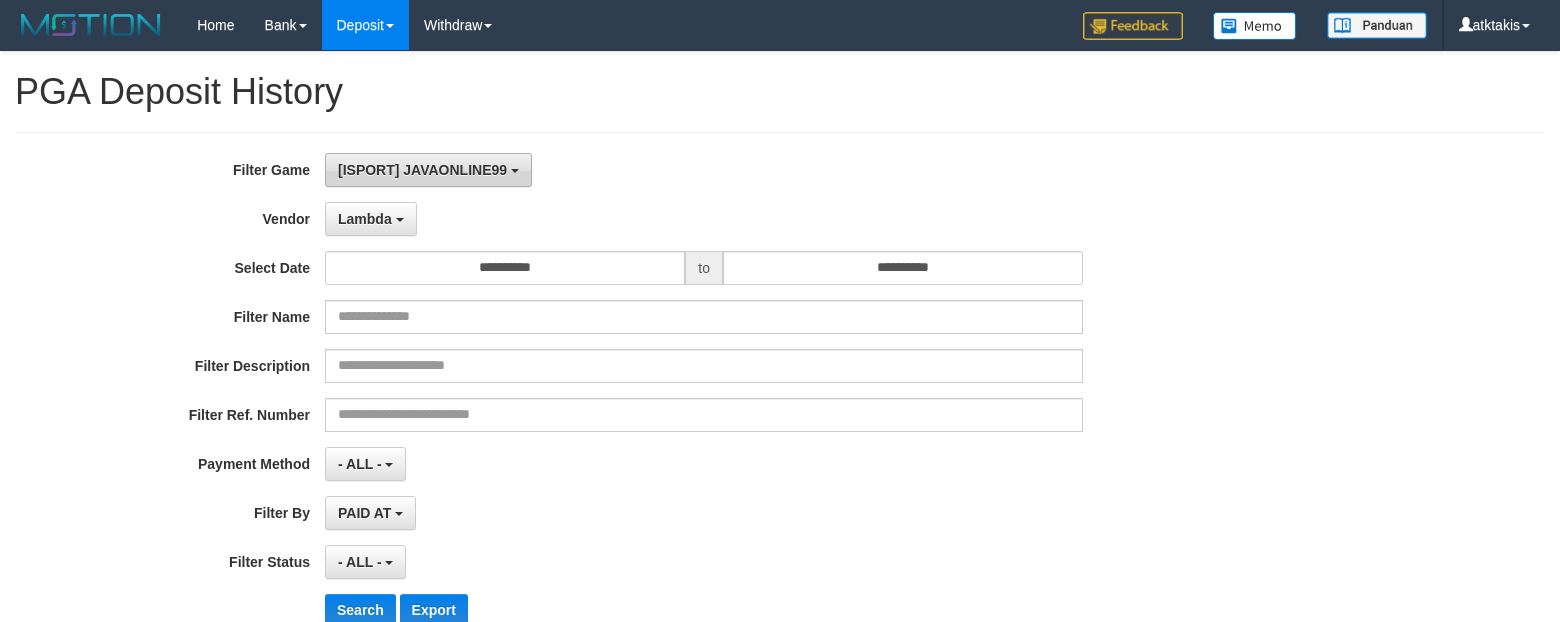 scroll, scrollTop: 0, scrollLeft: 0, axis: both 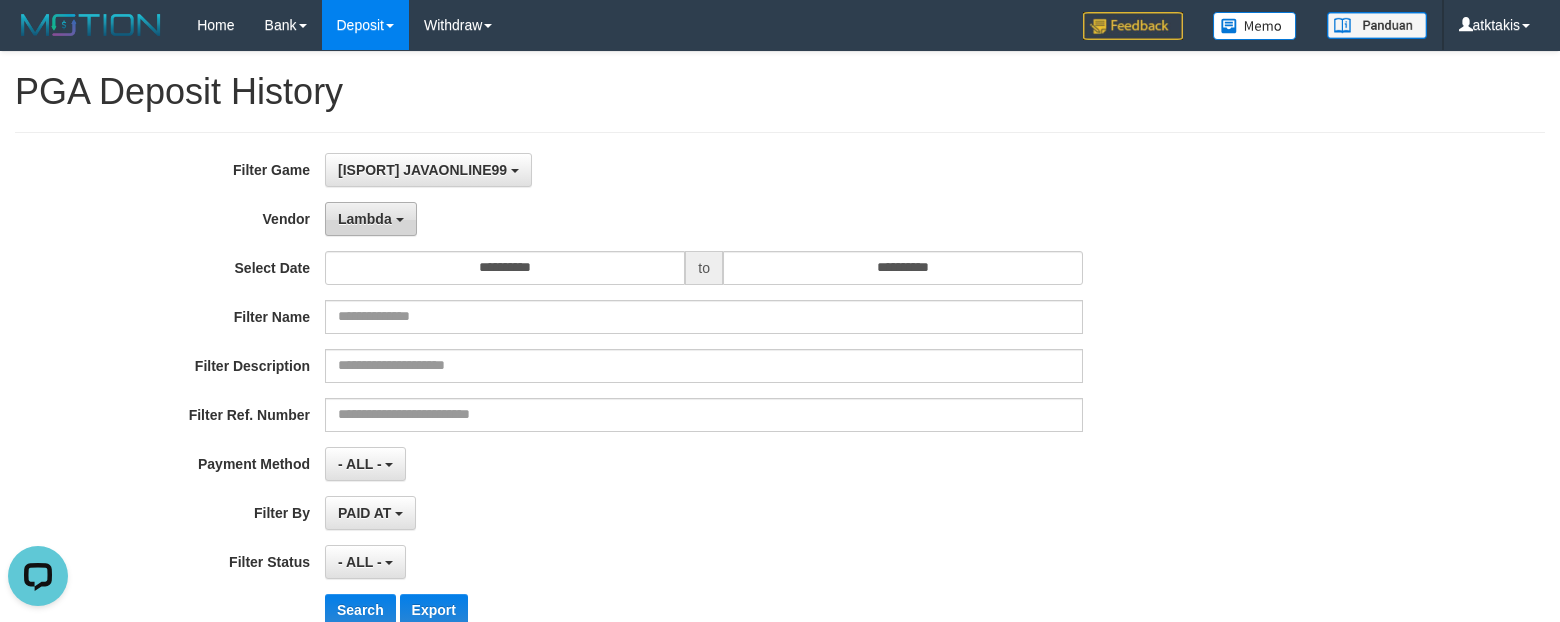 click on "Lambda" at bounding box center (365, 219) 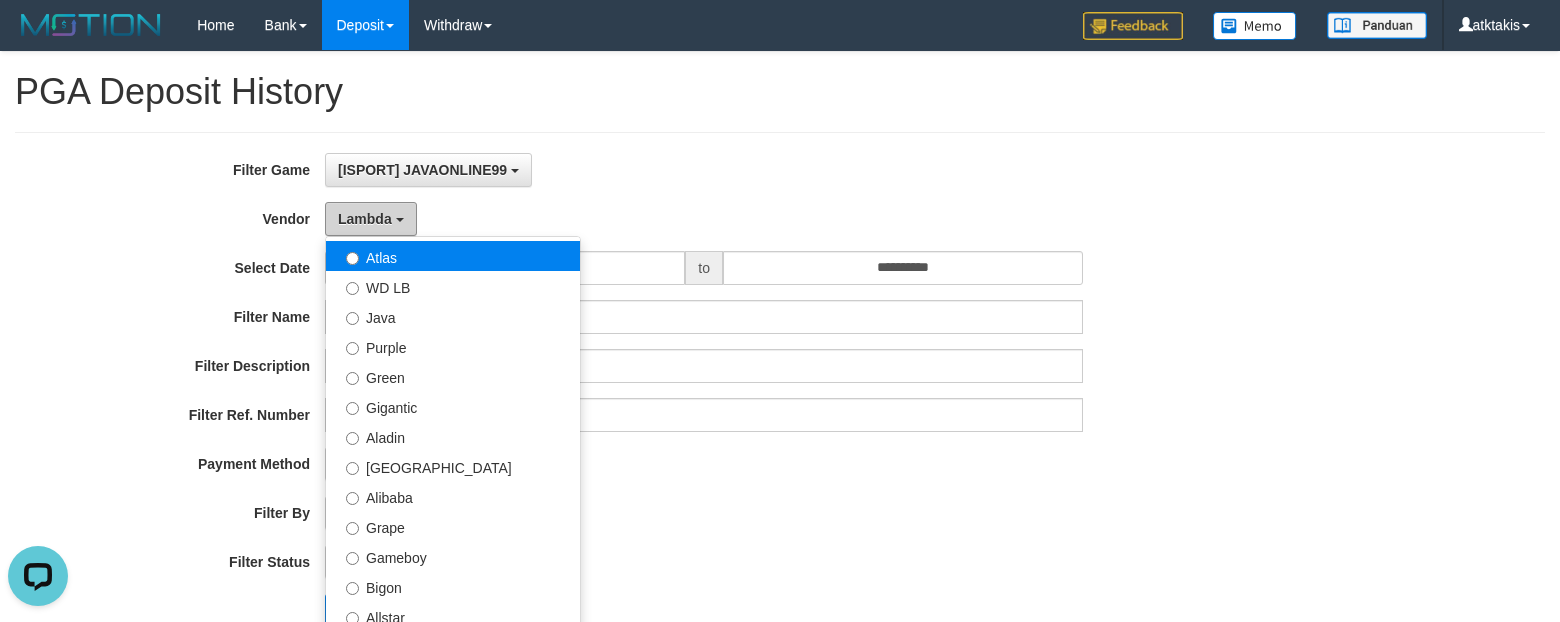 scroll, scrollTop: 0, scrollLeft: 0, axis: both 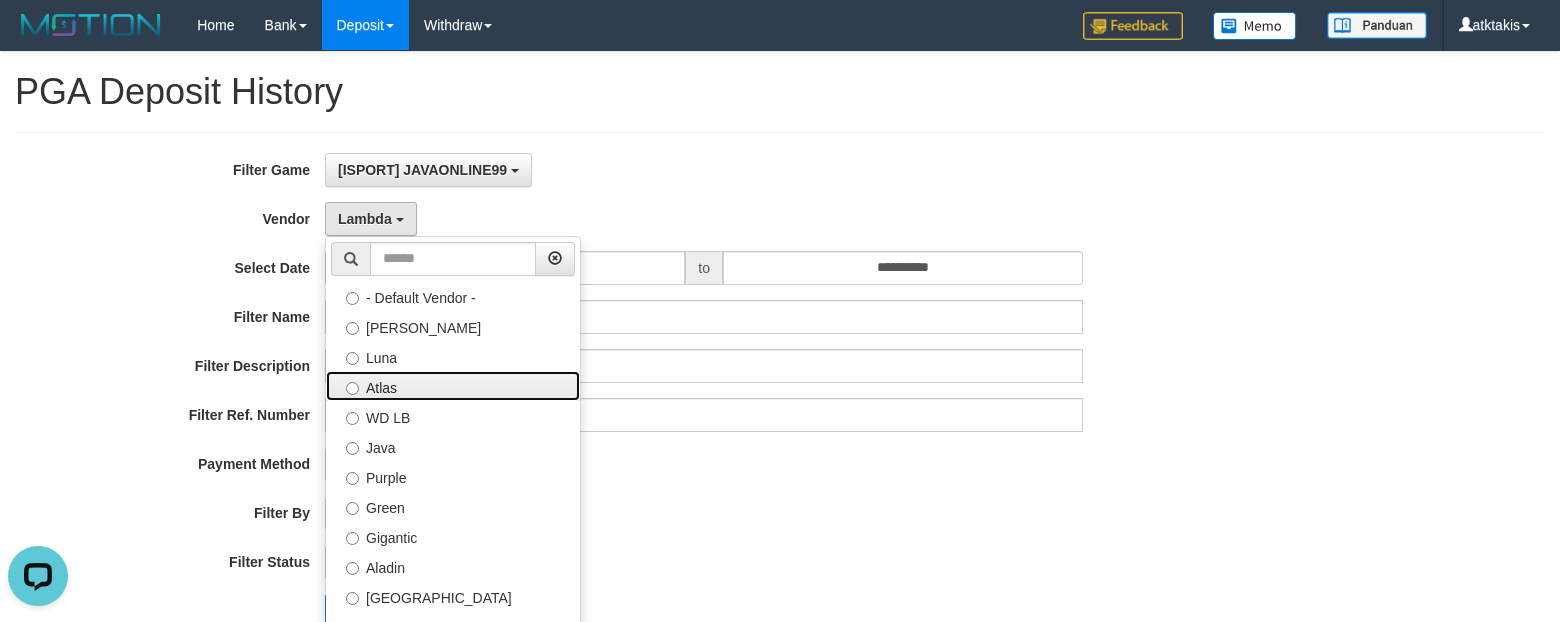 click on "Atlas" at bounding box center [453, 386] 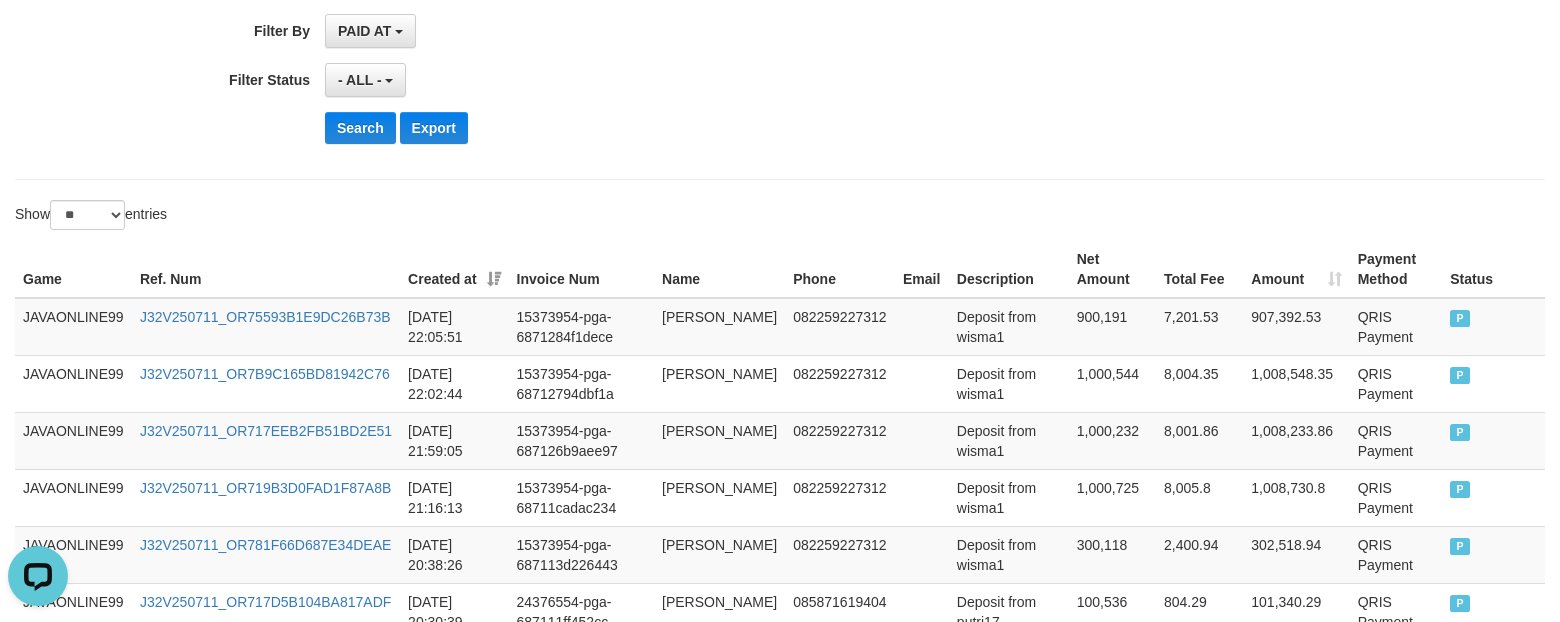 scroll, scrollTop: 500, scrollLeft: 0, axis: vertical 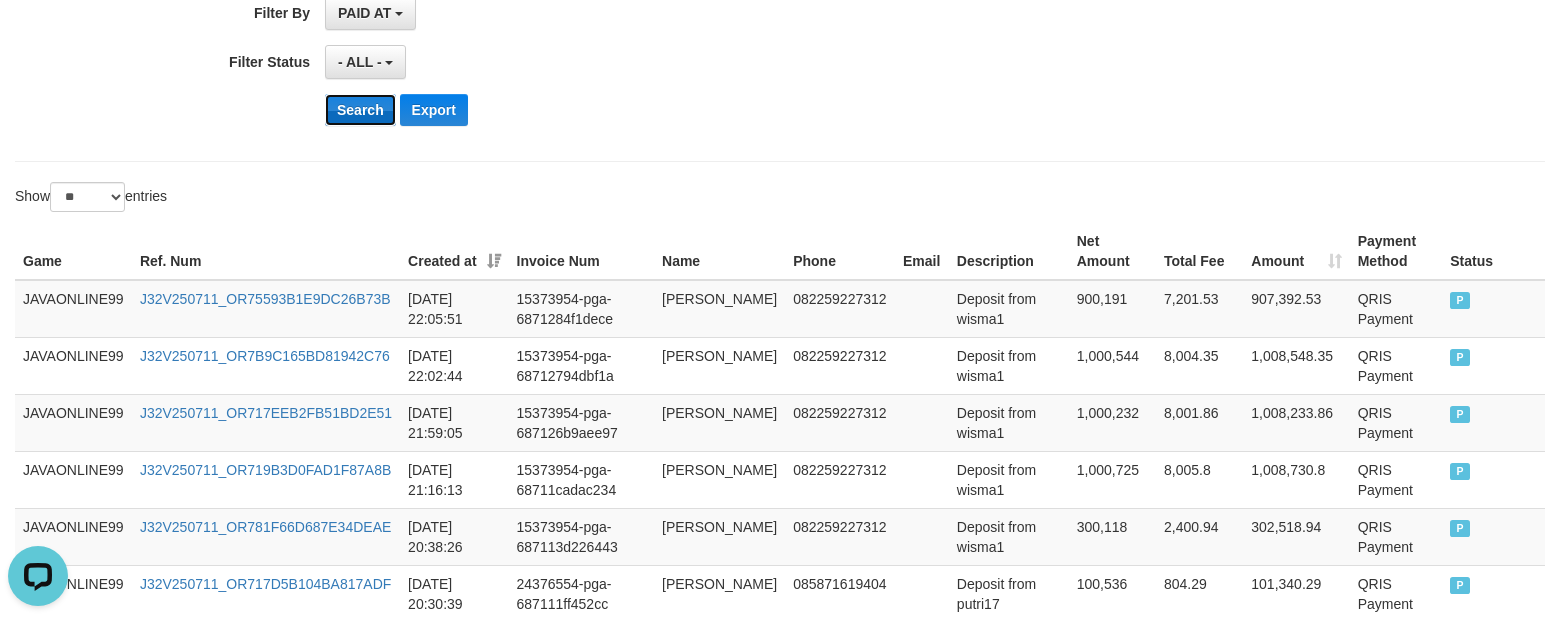 click on "Search" at bounding box center [360, 110] 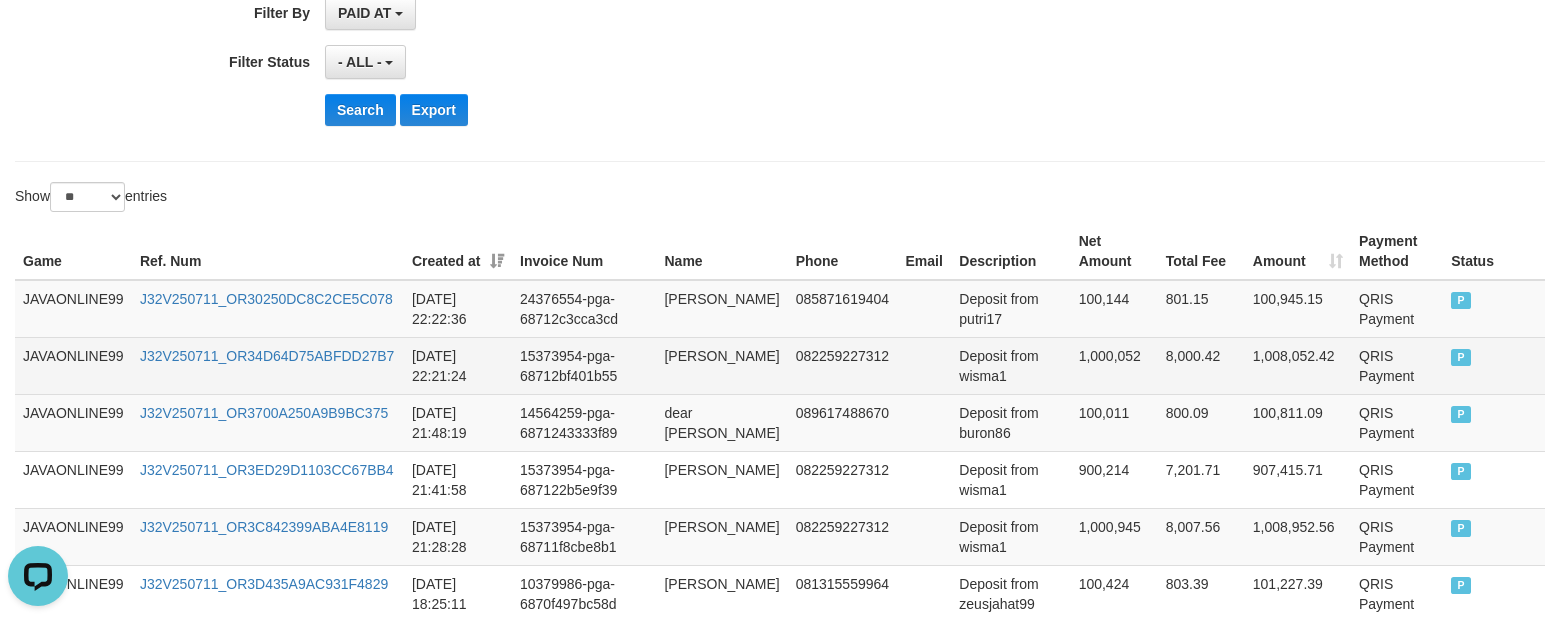 click on "1,000,052" at bounding box center (1114, 365) 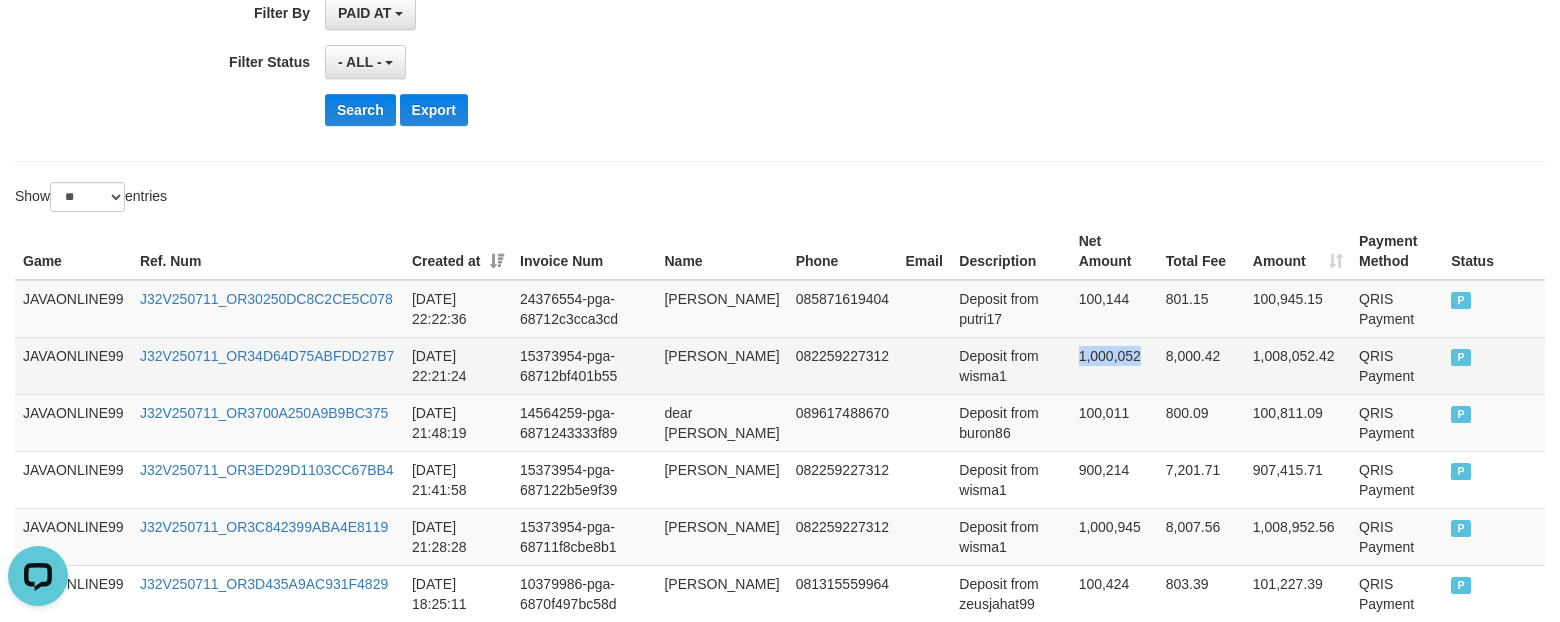 click on "1,000,052" at bounding box center (1114, 365) 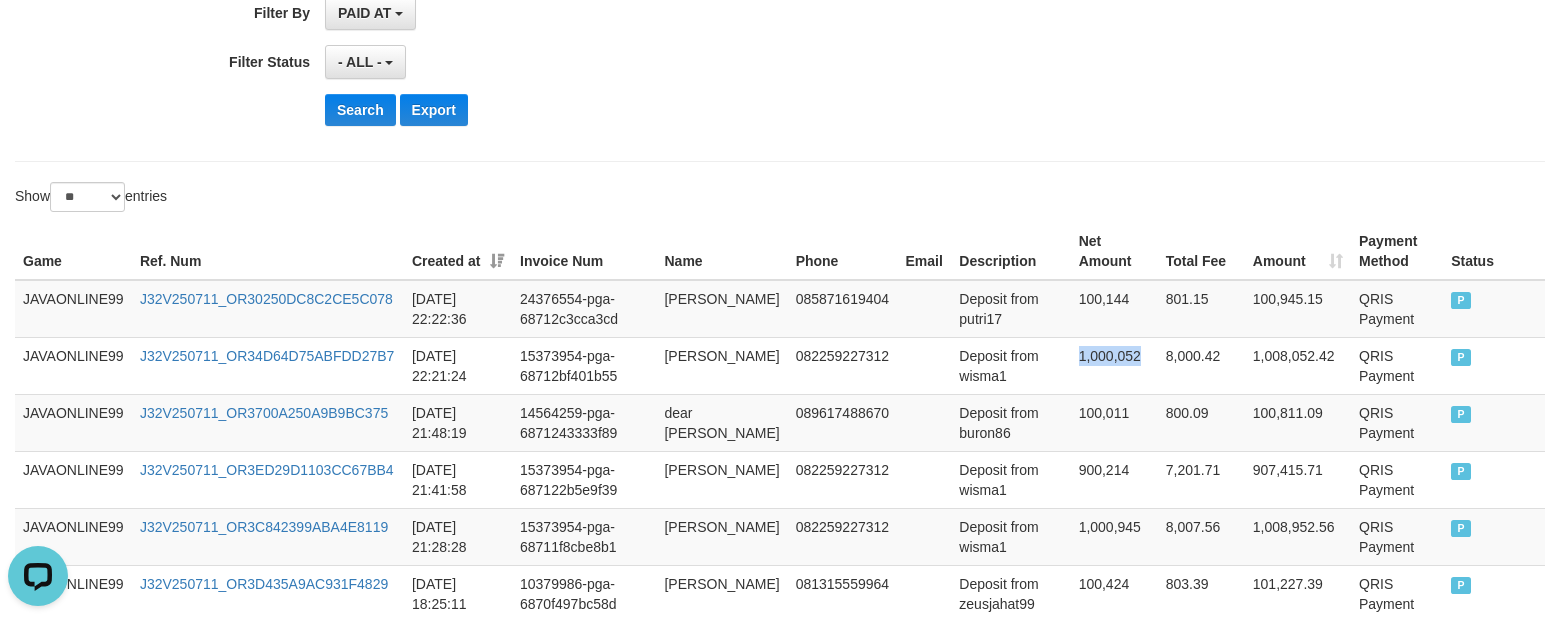 copy on "1,000,052" 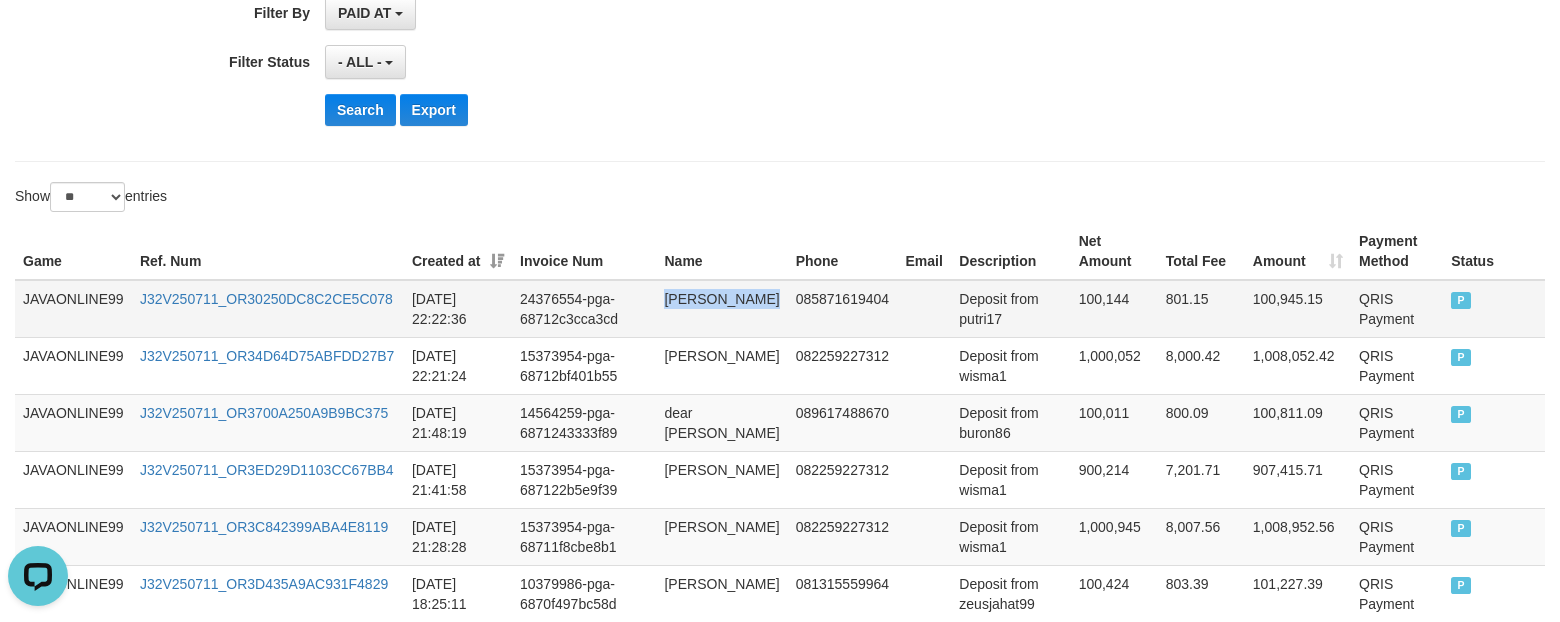 drag, startPoint x: 671, startPoint y: 302, endPoint x: 745, endPoint y: 325, distance: 77.491936 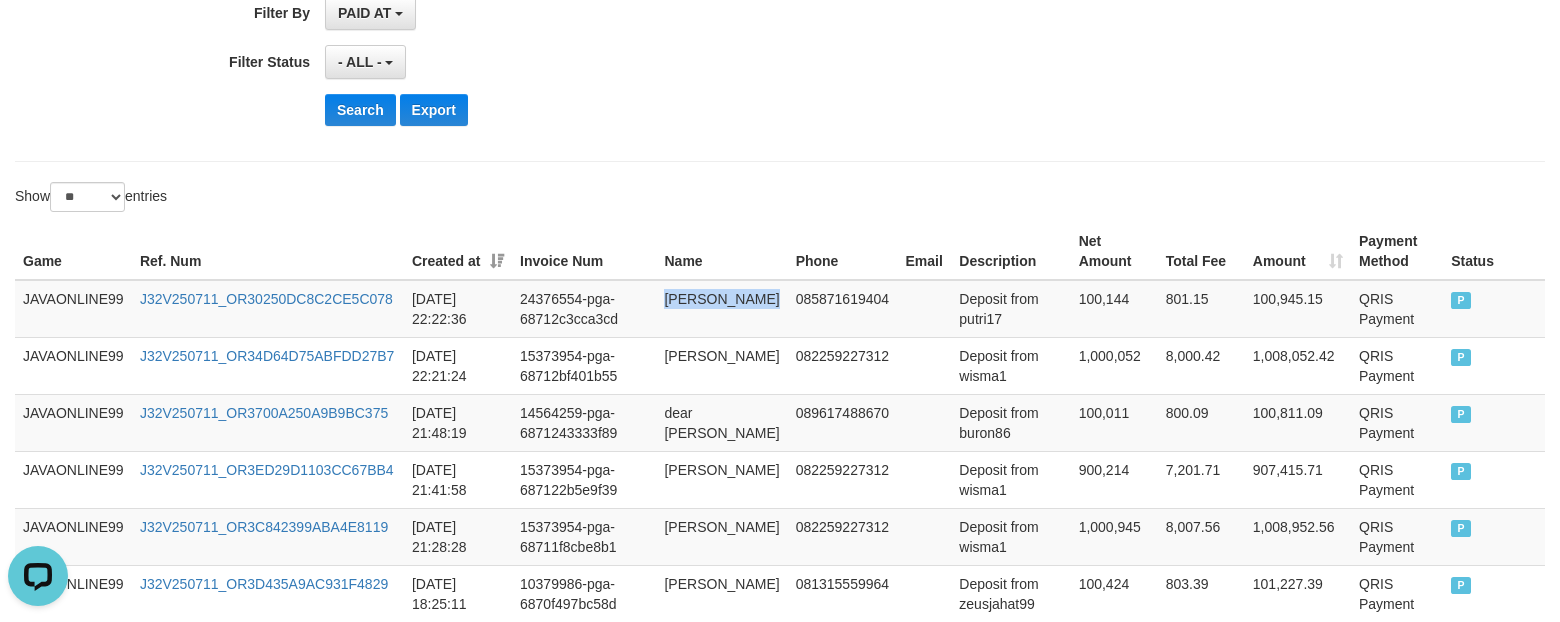 copy on "[PERSON_NAME]" 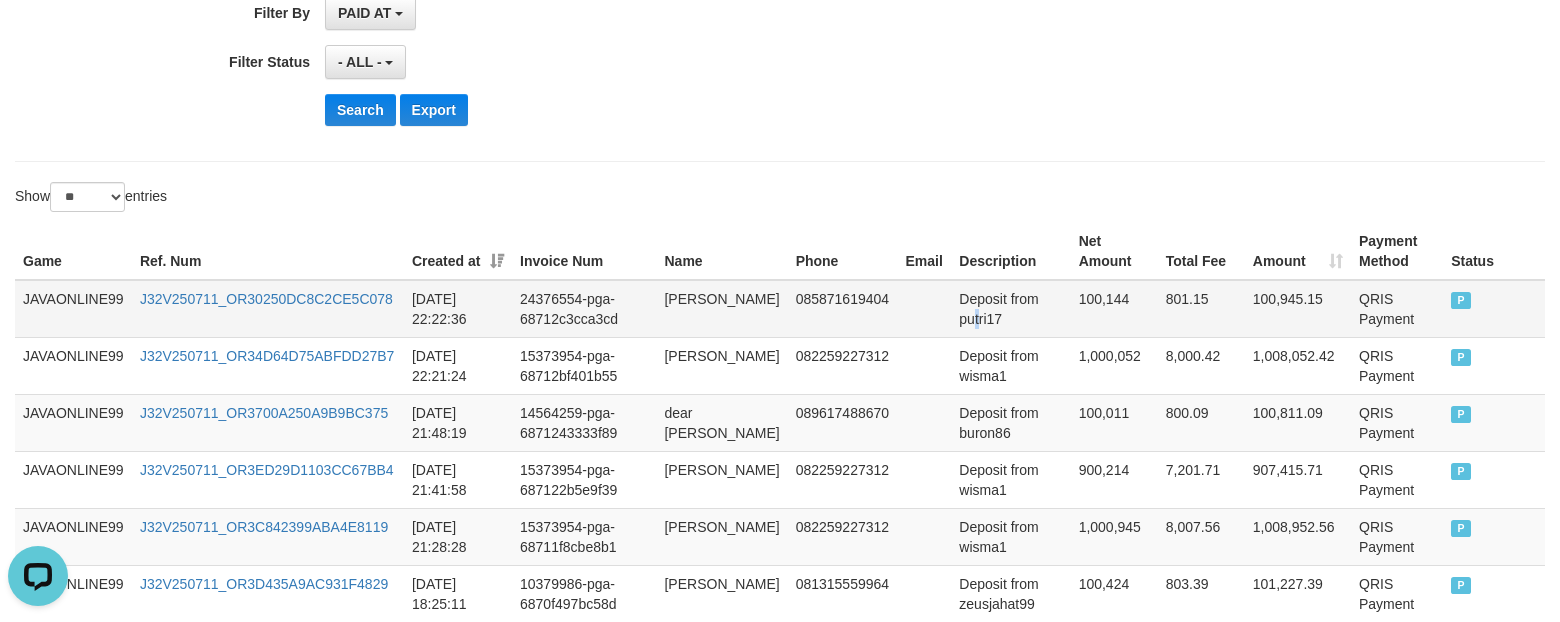 click on "Deposit from putri17" at bounding box center (1010, 309) 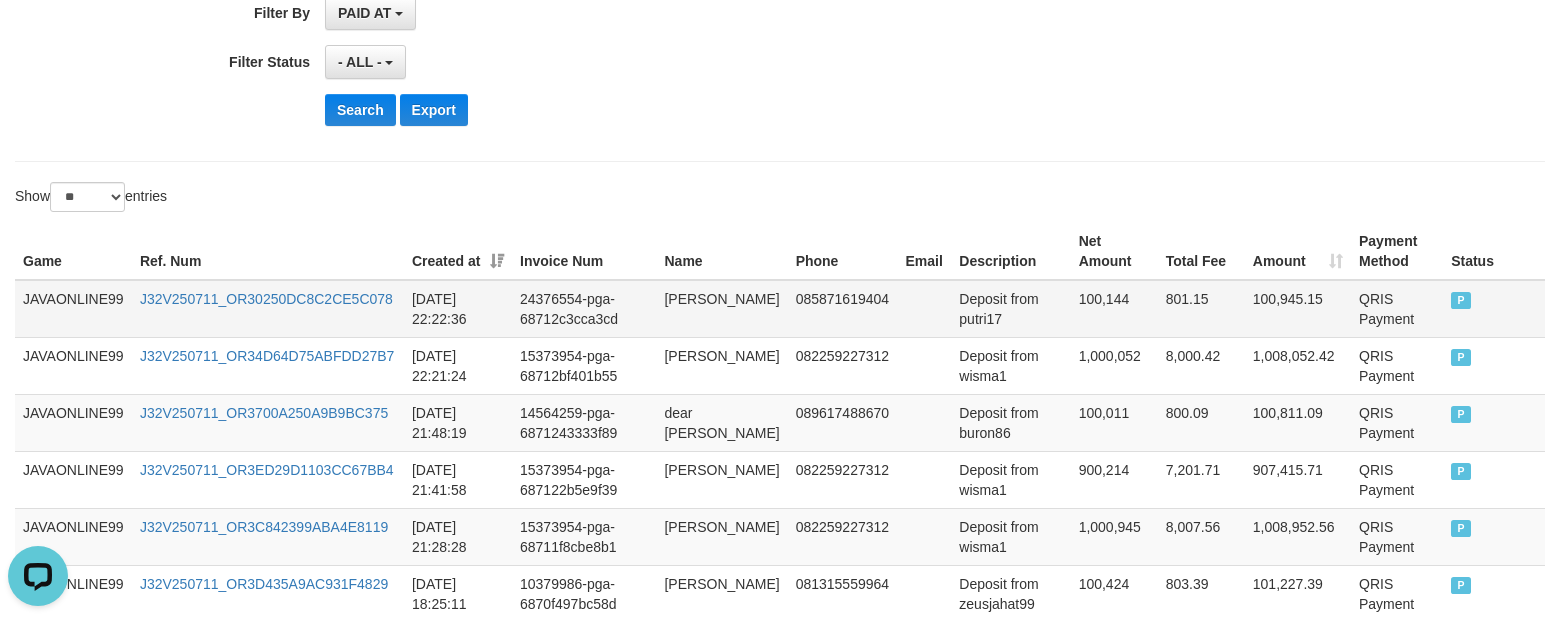 click on "Deposit from putri17" at bounding box center (1010, 309) 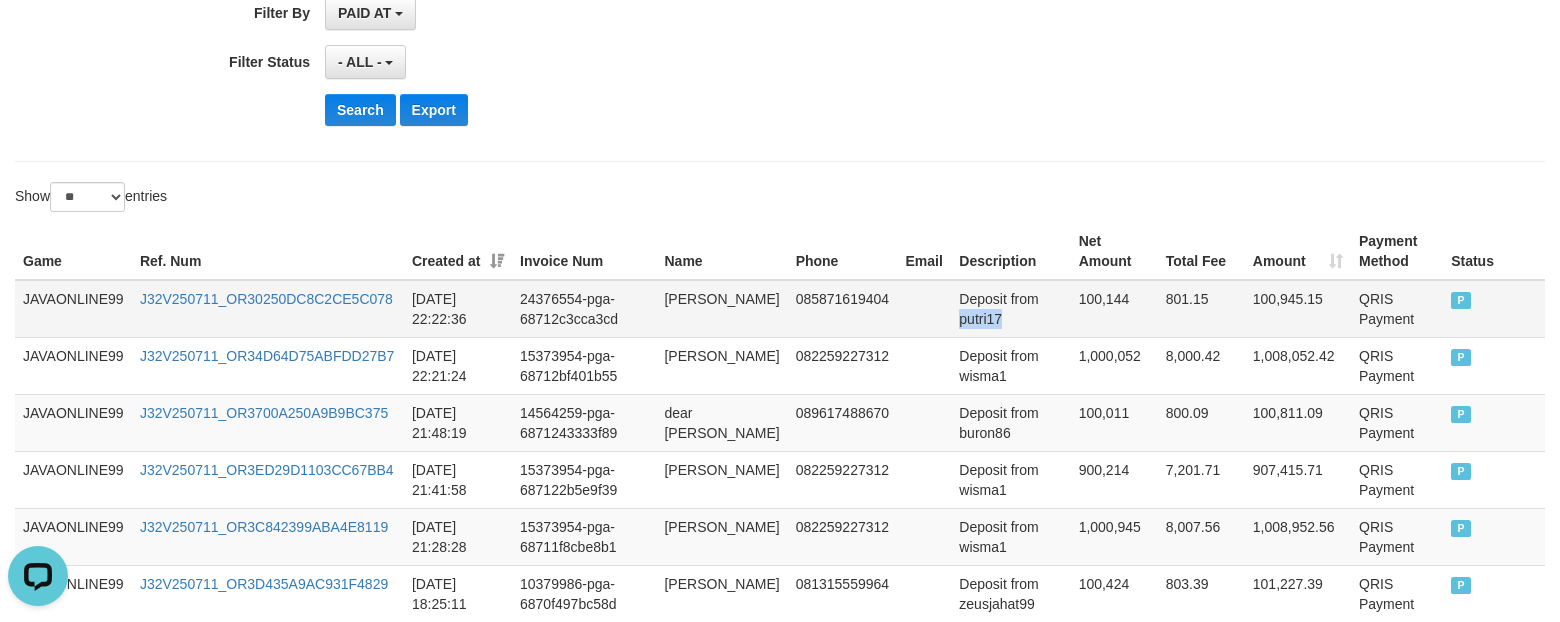 click on "Deposit from putri17" at bounding box center [1010, 309] 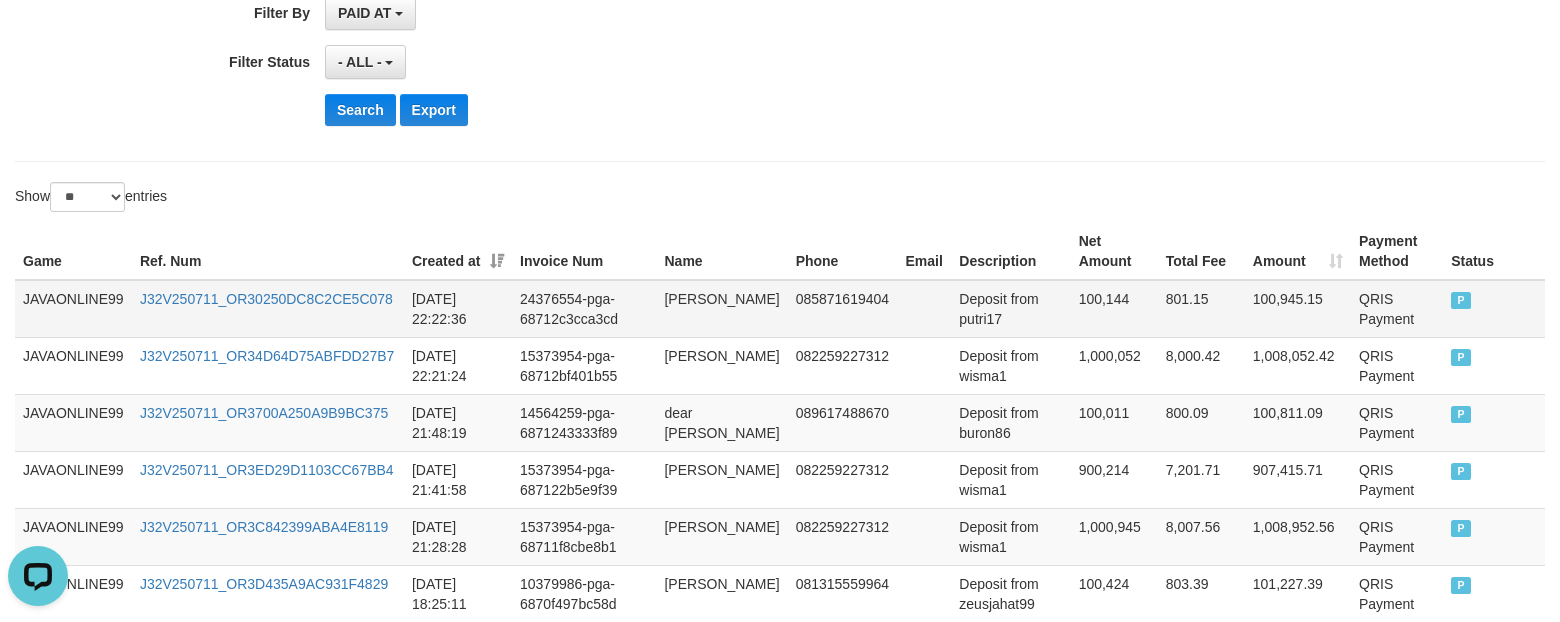 click on "100,144" at bounding box center [1114, 309] 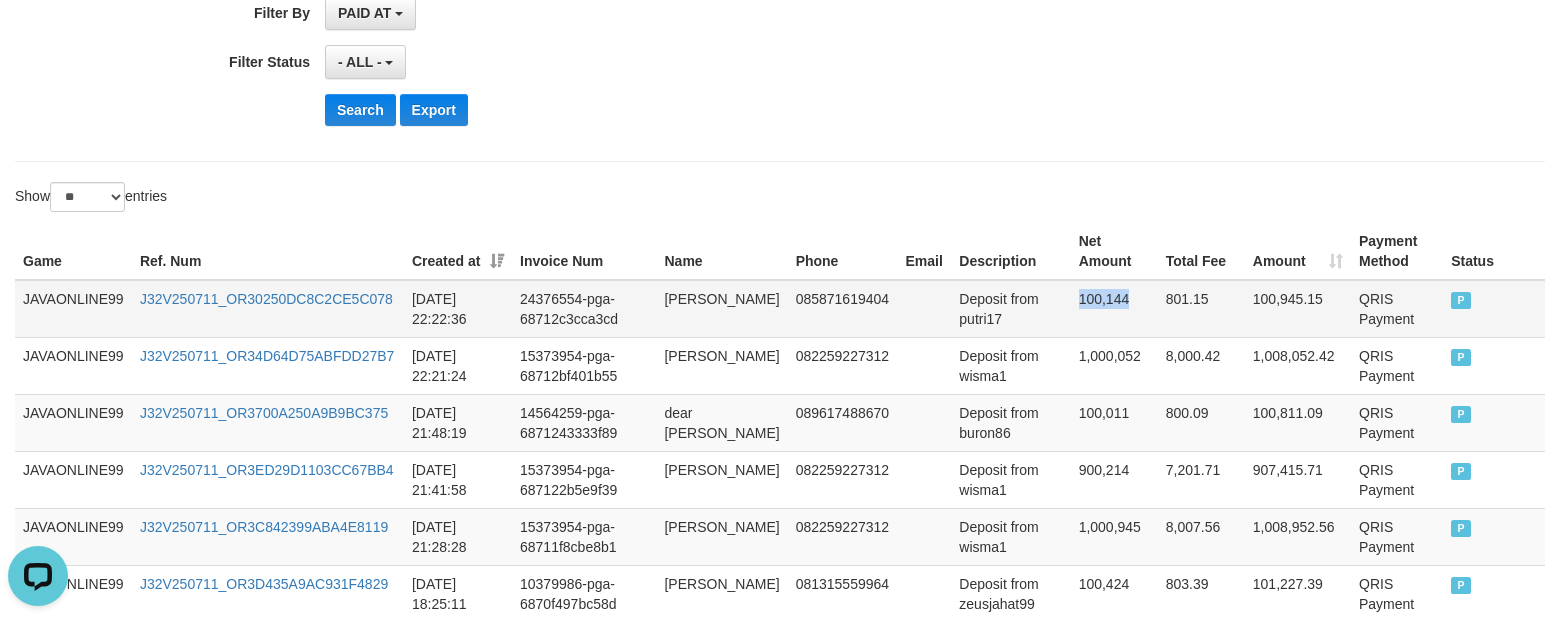 click on "100,144" at bounding box center [1114, 309] 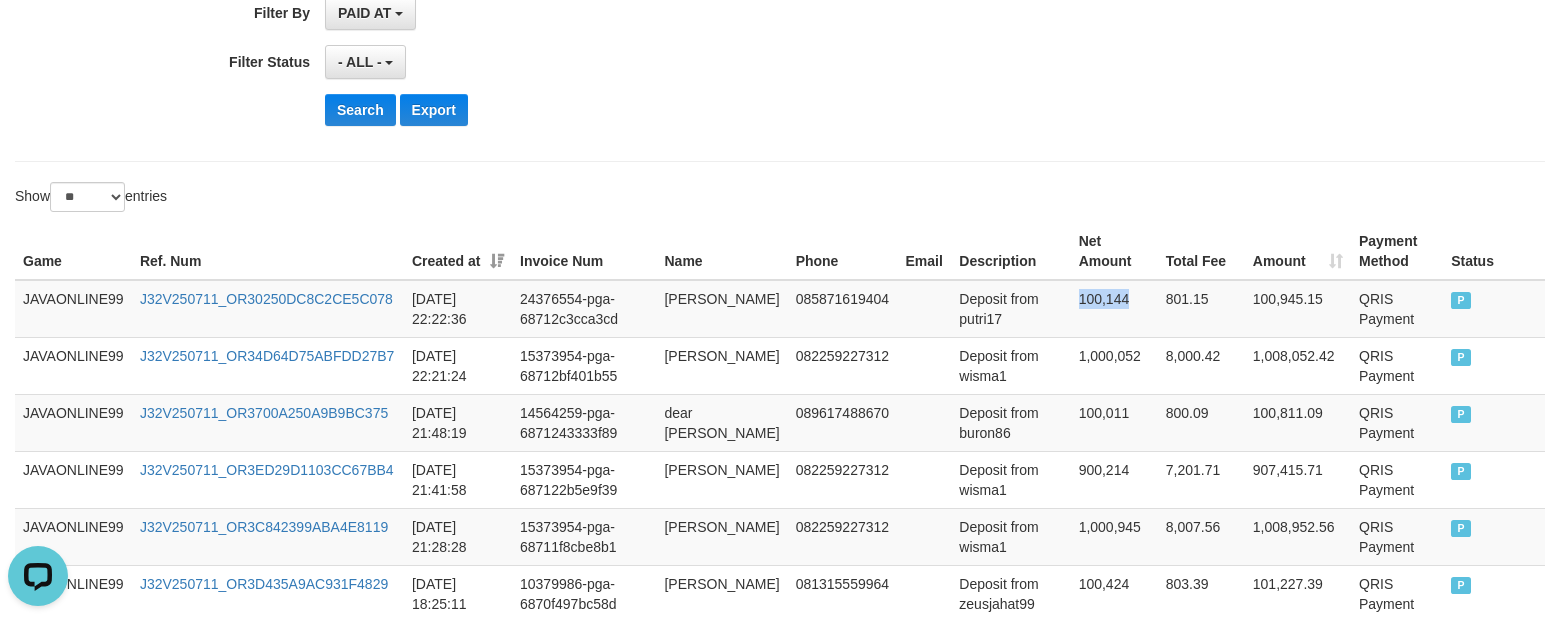 copy on "100,144" 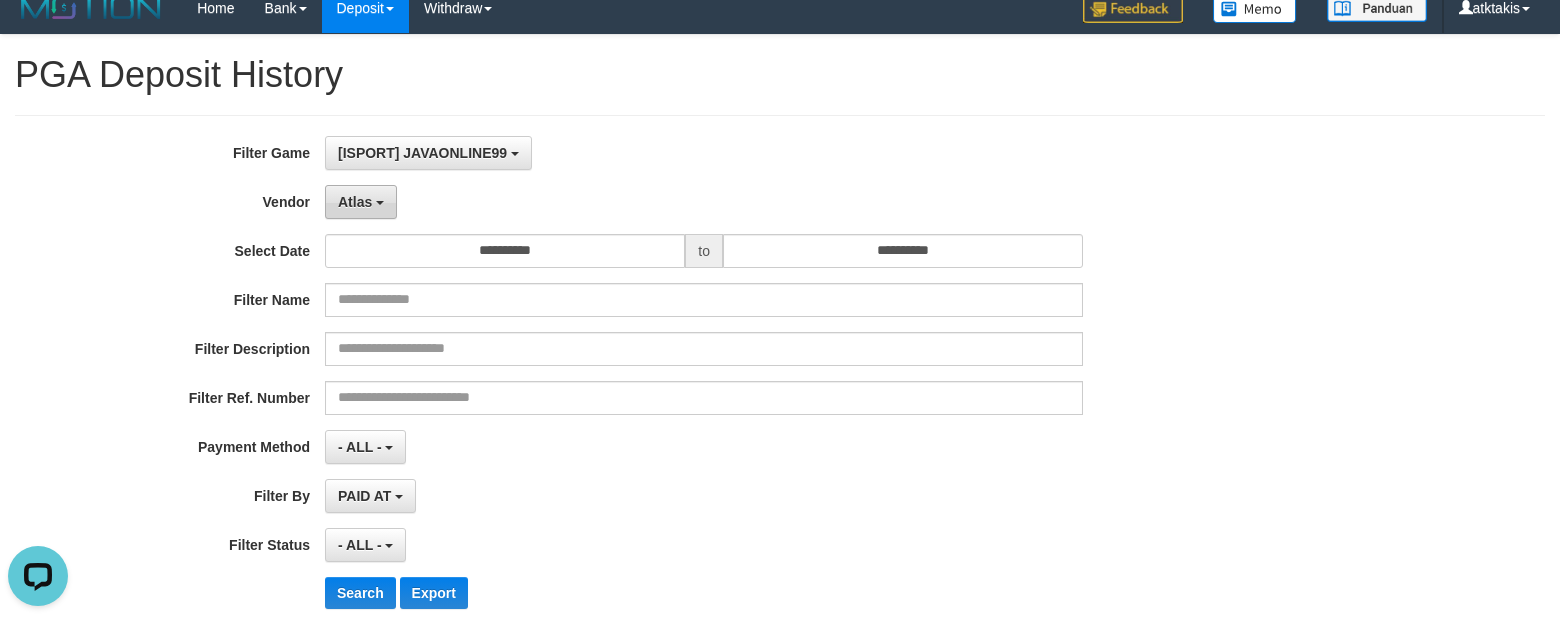 scroll, scrollTop: 0, scrollLeft: 0, axis: both 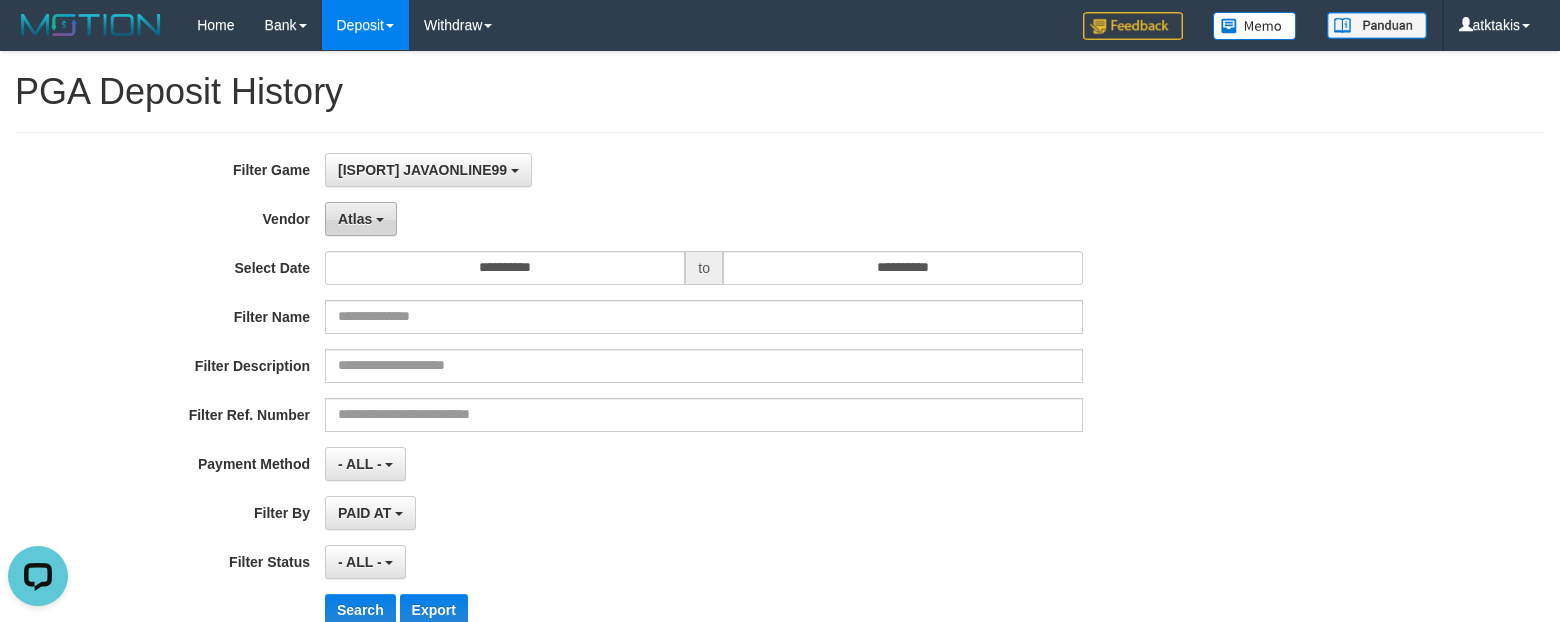 click on "Atlas" at bounding box center [361, 219] 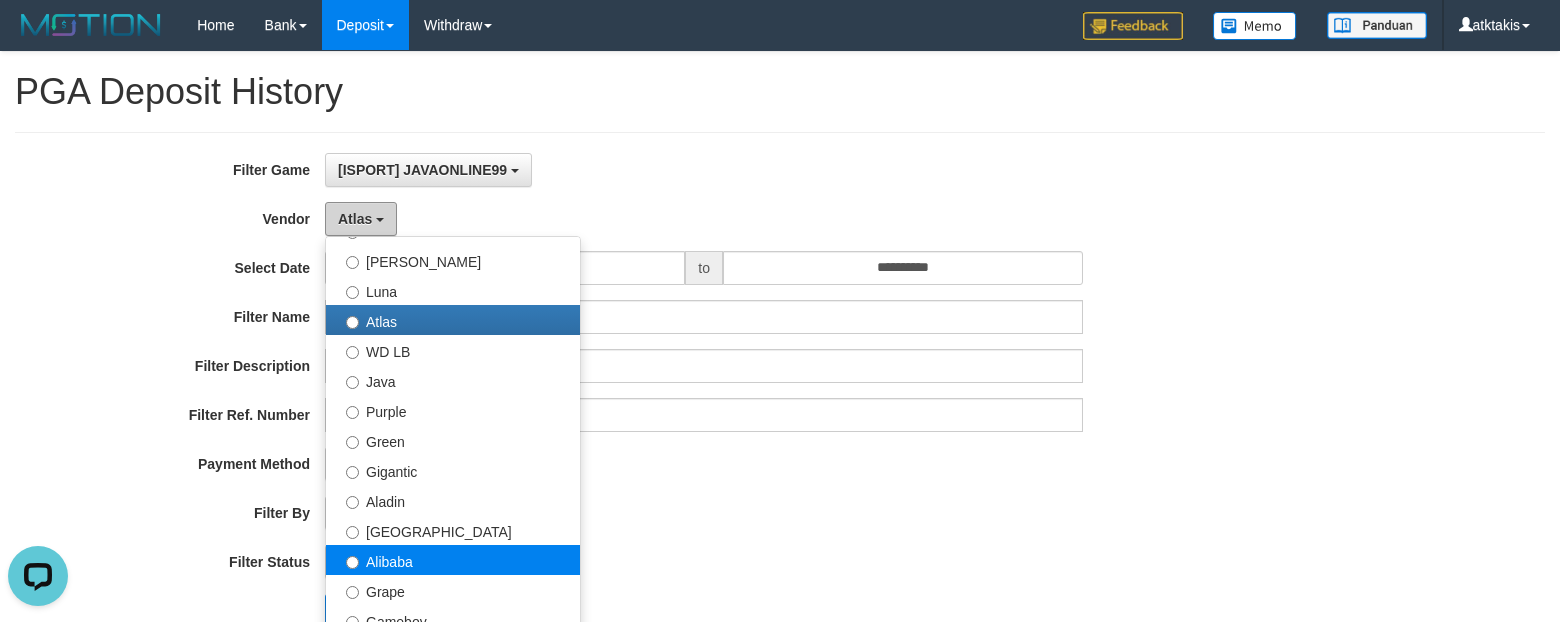 scroll, scrollTop: 125, scrollLeft: 0, axis: vertical 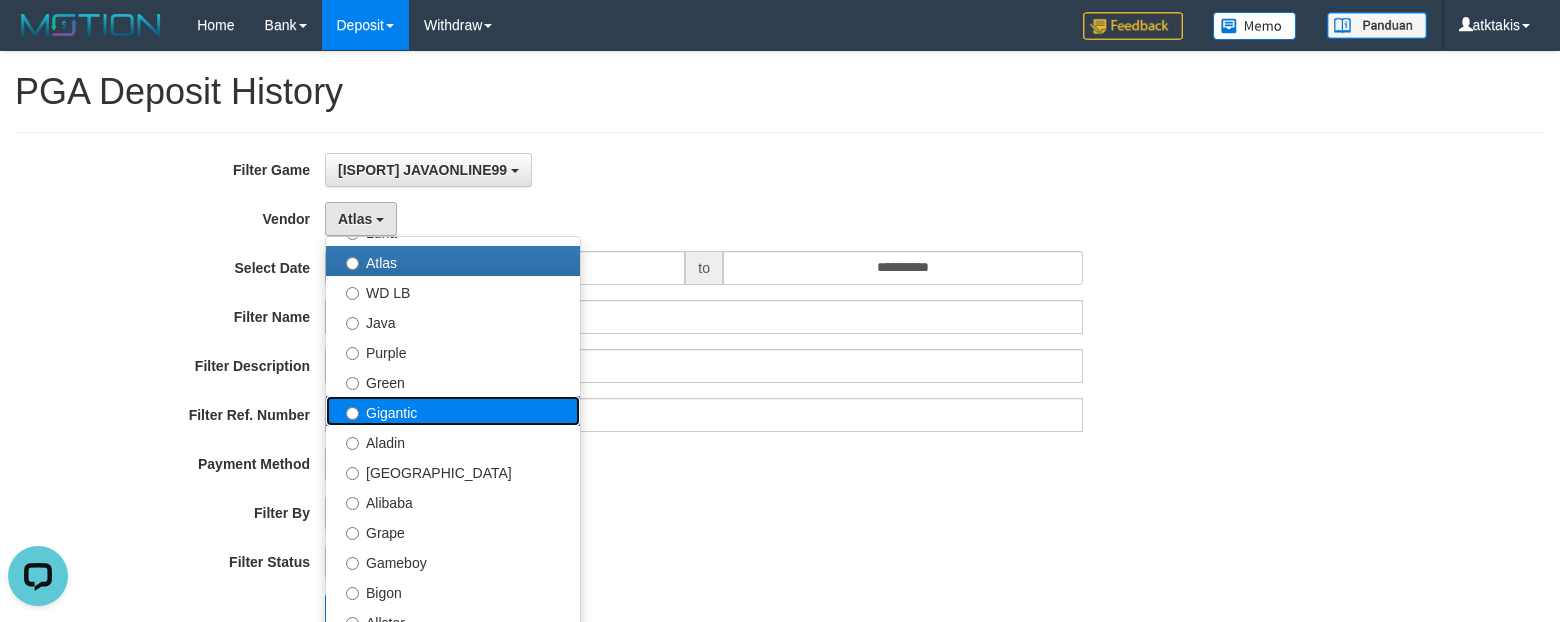 click on "Gigantic" at bounding box center (453, 411) 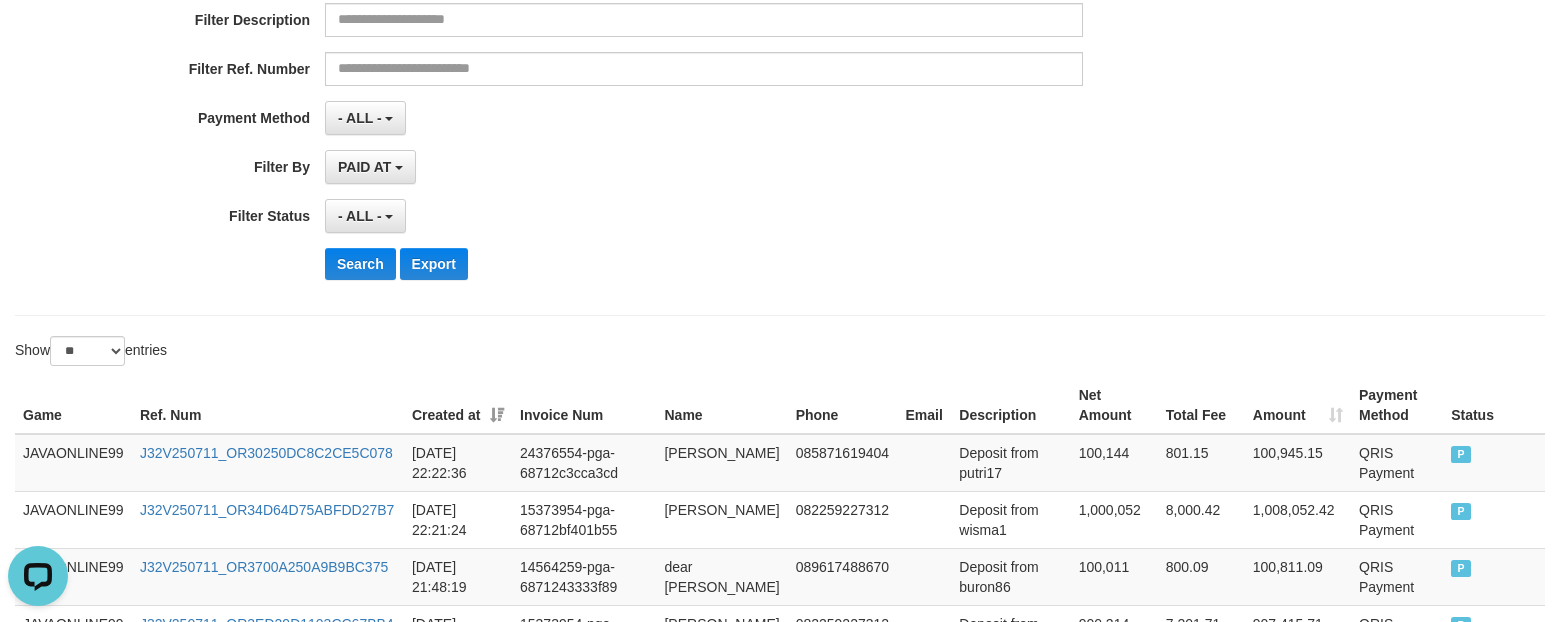 scroll, scrollTop: 375, scrollLeft: 0, axis: vertical 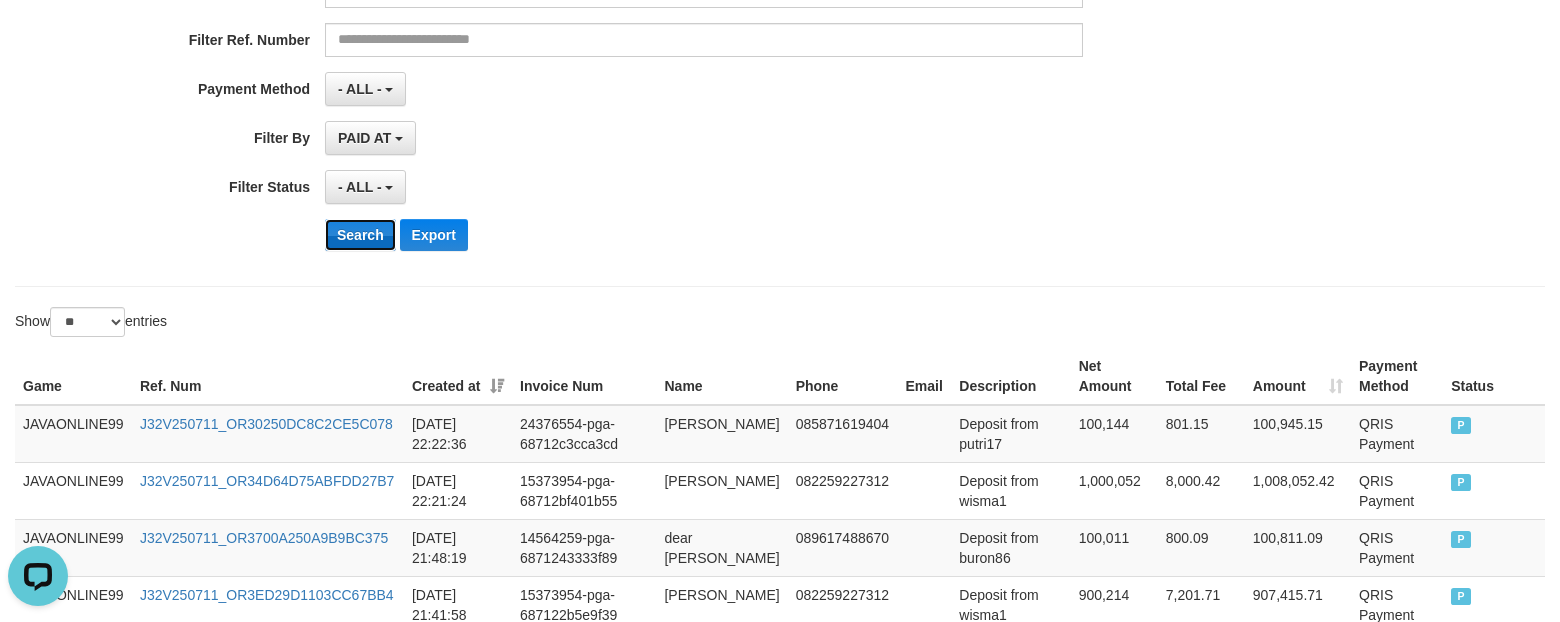 click on "Search" at bounding box center (360, 235) 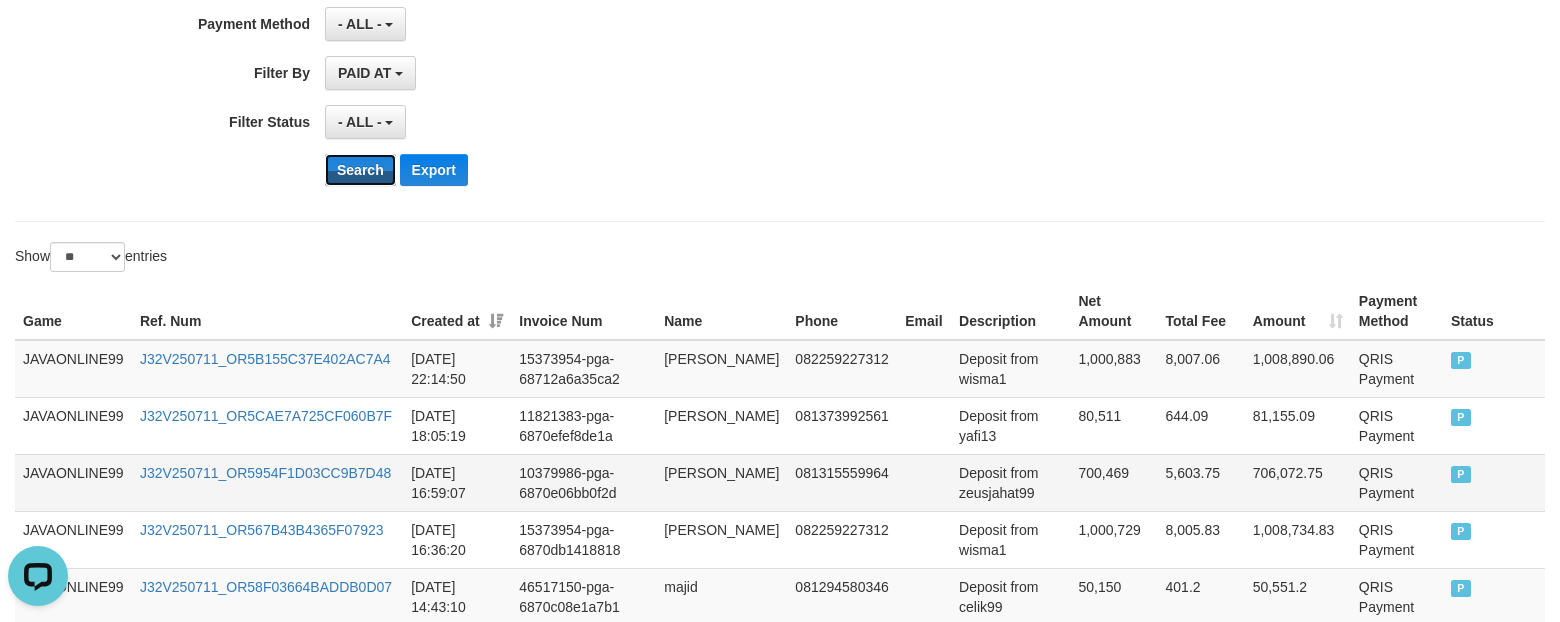 scroll, scrollTop: 500, scrollLeft: 0, axis: vertical 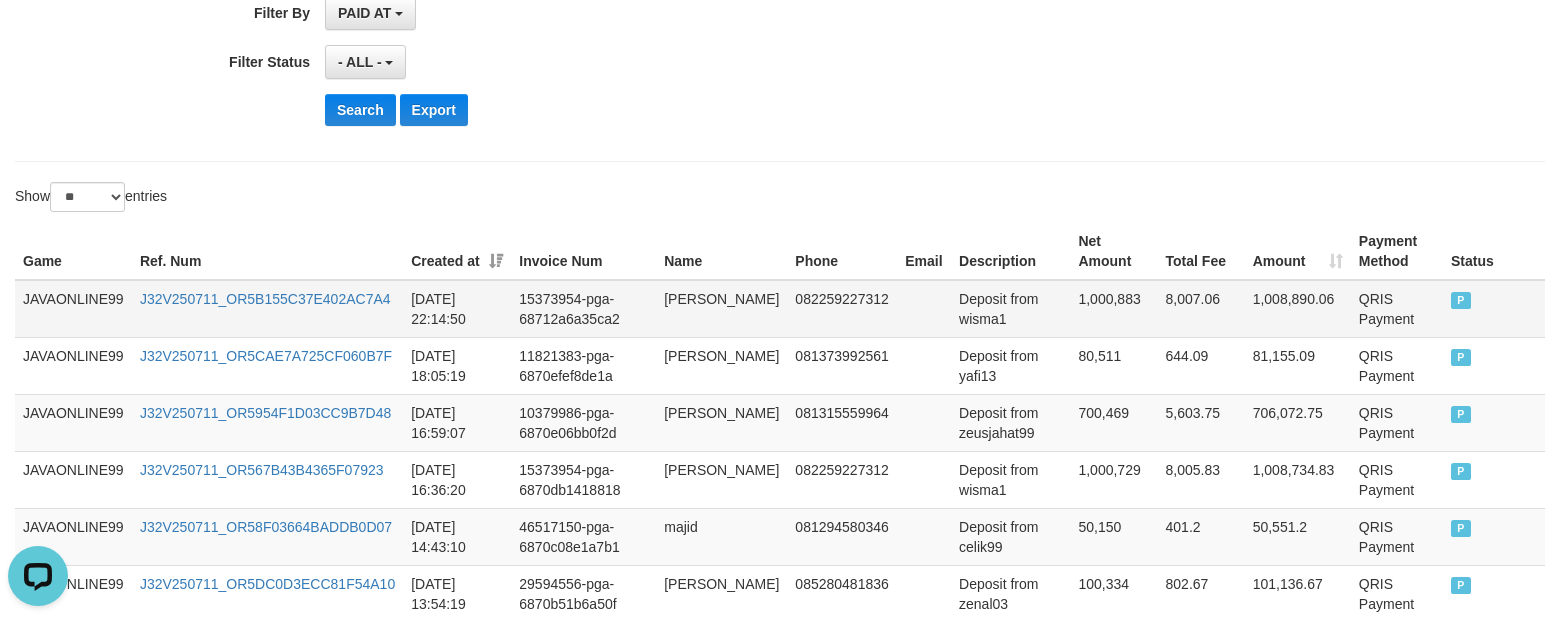 click on "[PERSON_NAME]" at bounding box center (721, 309) 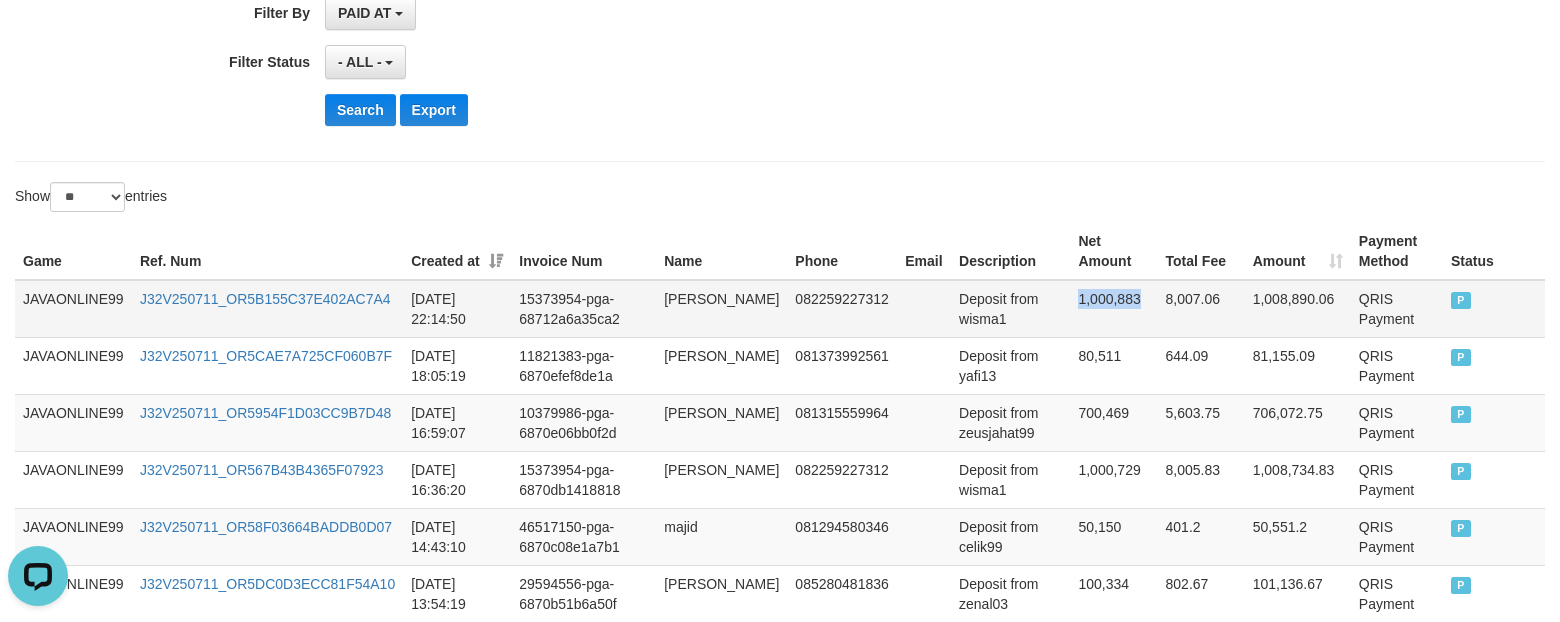 click on "1,000,883" at bounding box center [1113, 309] 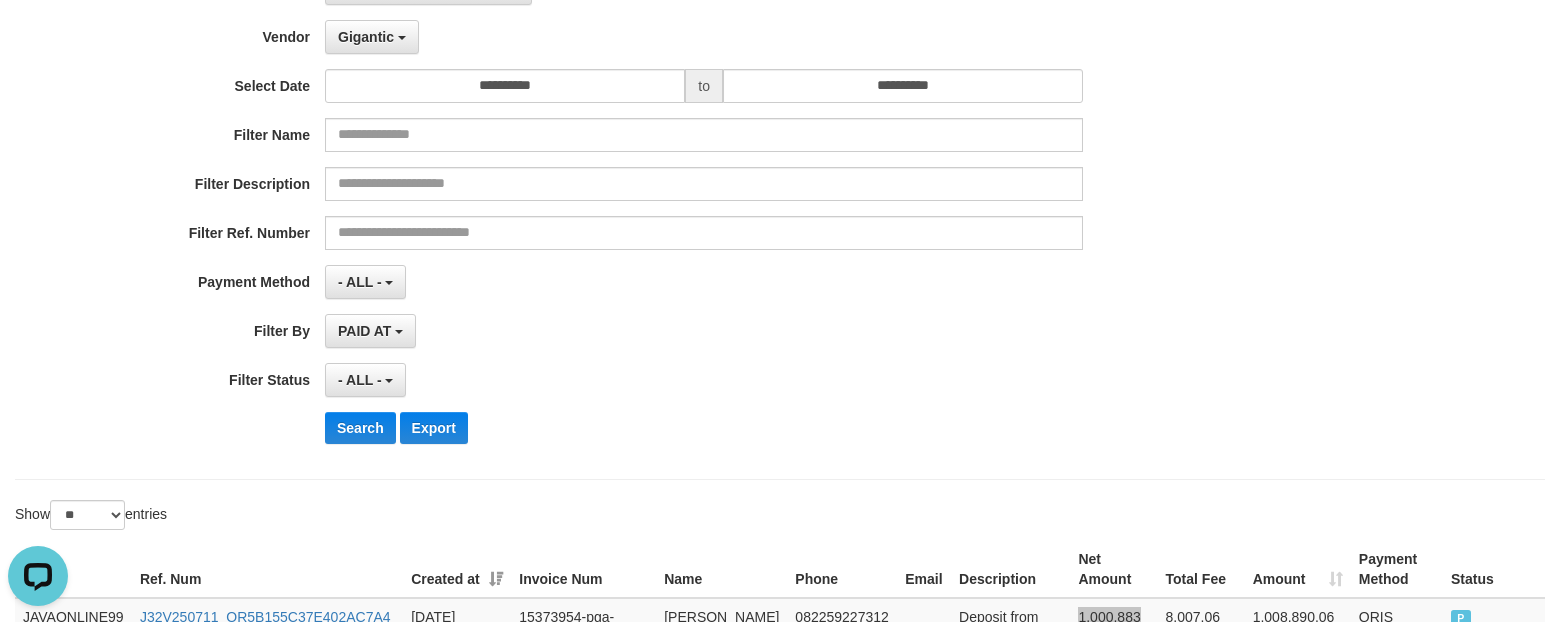 scroll, scrollTop: 125, scrollLeft: 0, axis: vertical 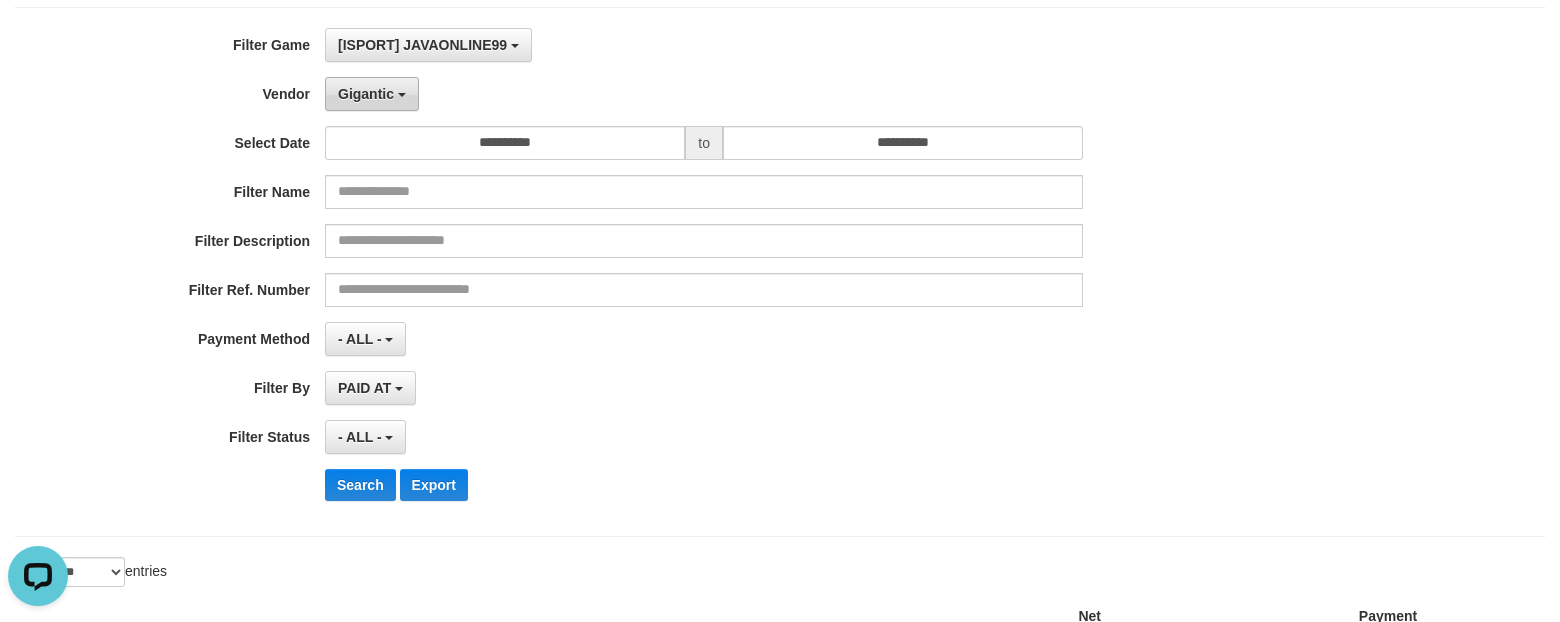 click on "Gigantic" at bounding box center [366, 94] 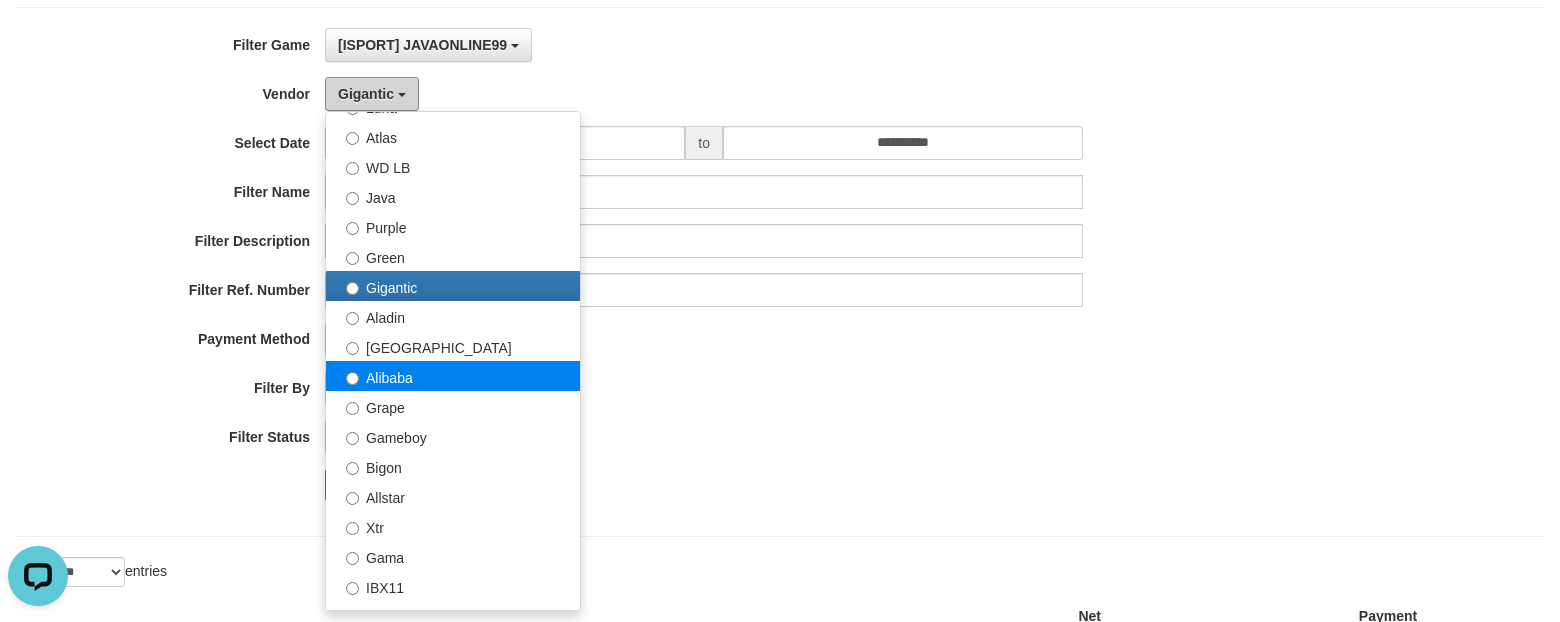 scroll, scrollTop: 250, scrollLeft: 0, axis: vertical 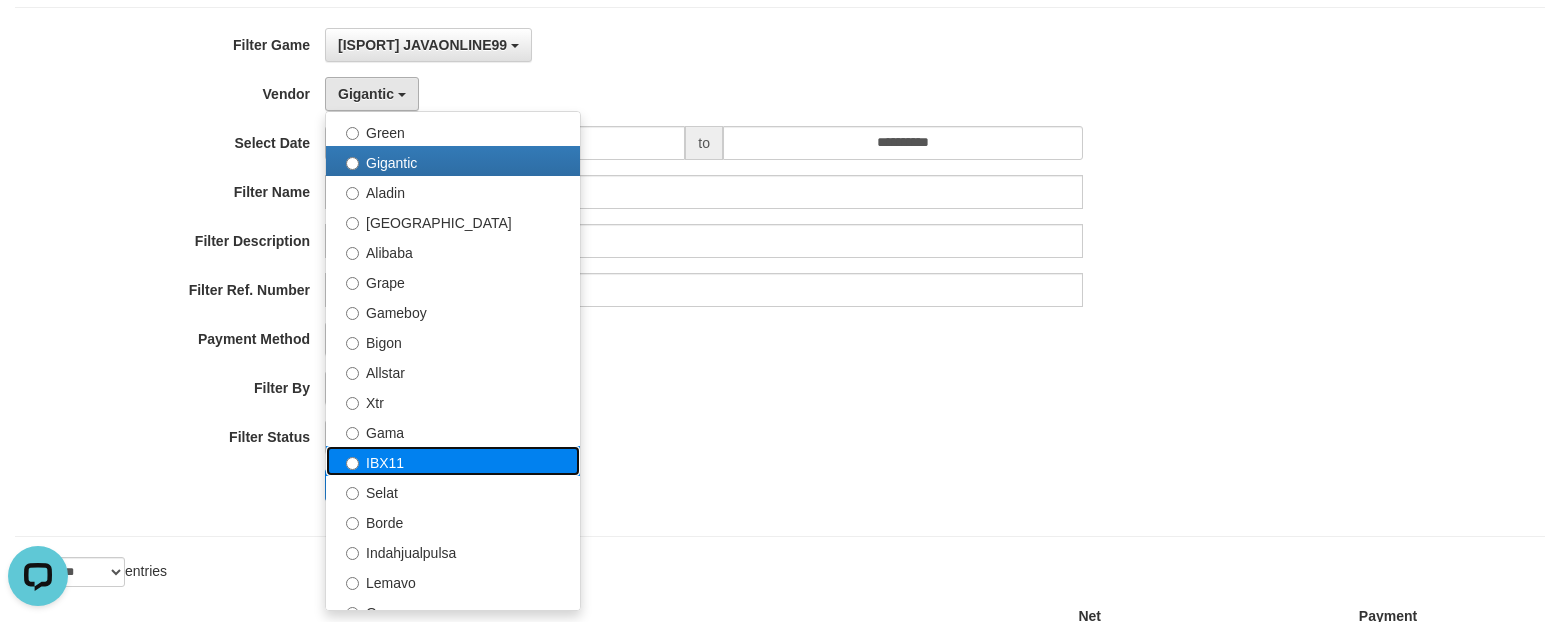 click on "IBX11" at bounding box center [453, 461] 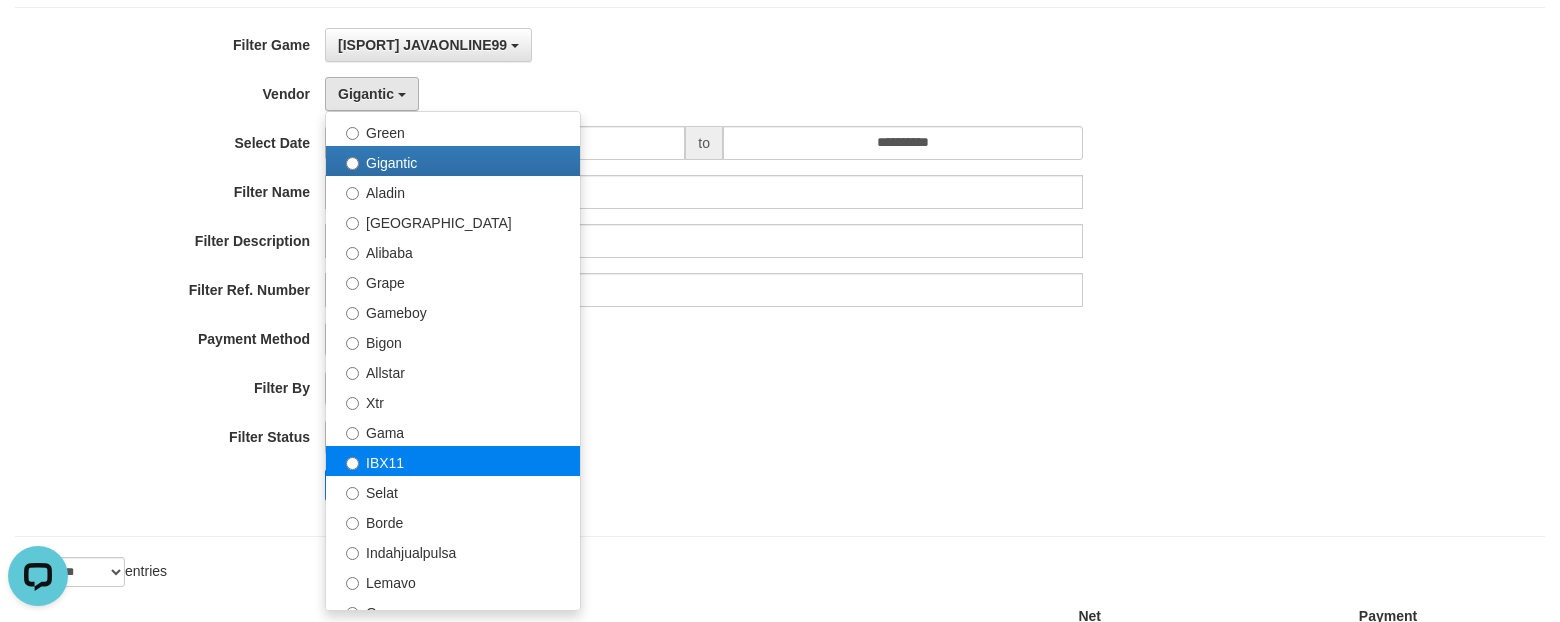 select on "**********" 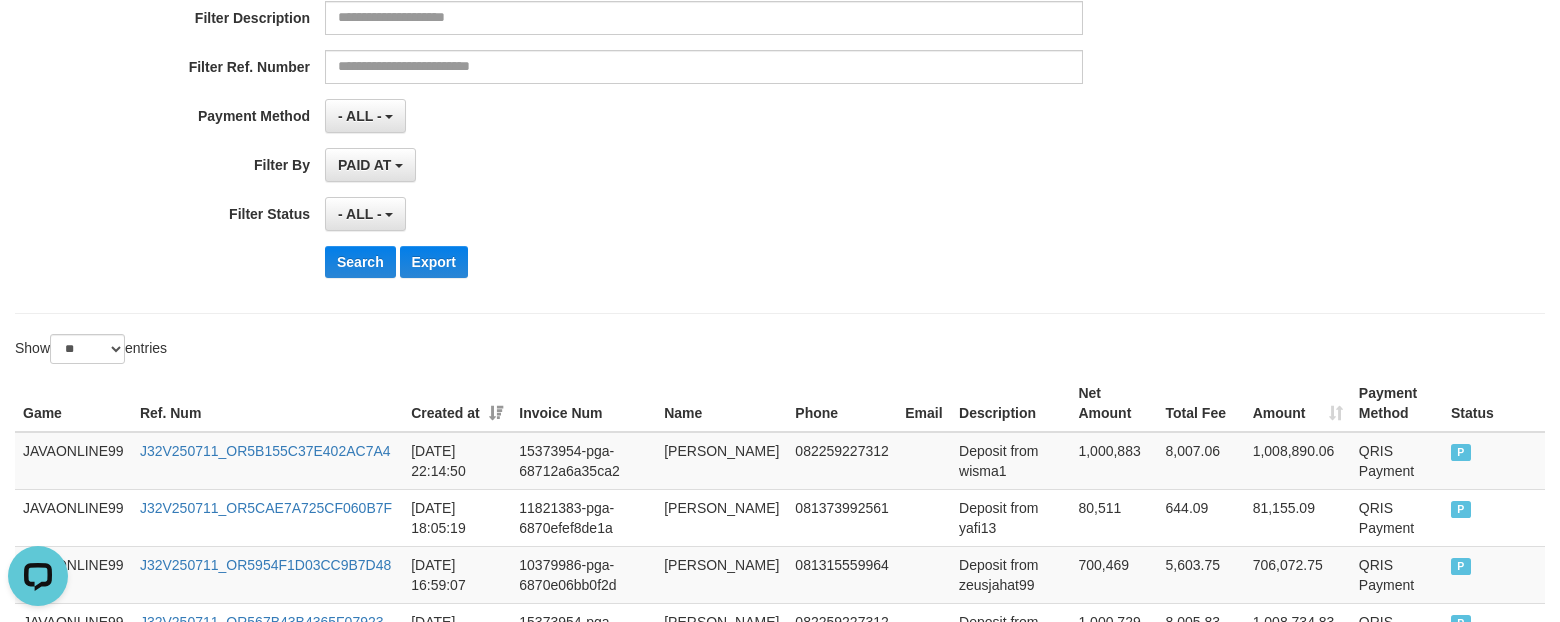 scroll, scrollTop: 375, scrollLeft: 0, axis: vertical 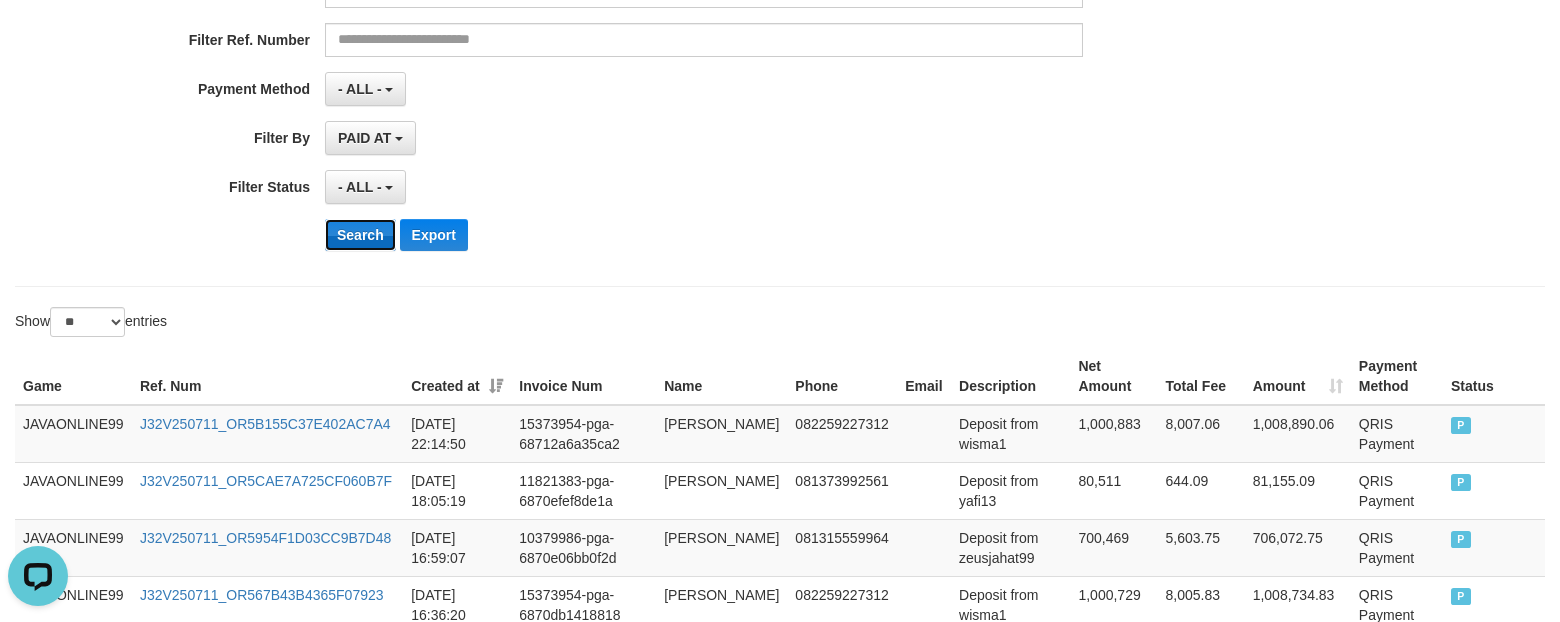 click on "Search" at bounding box center [360, 235] 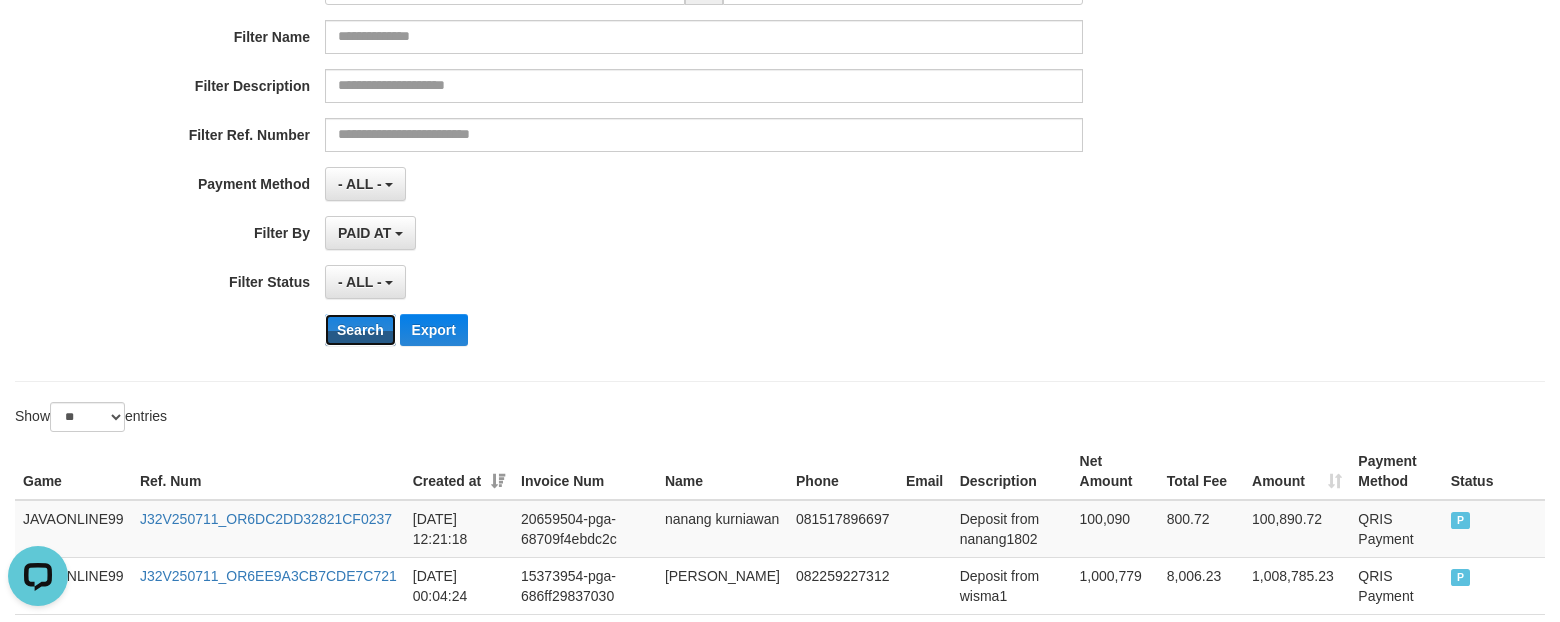 scroll, scrollTop: 0, scrollLeft: 0, axis: both 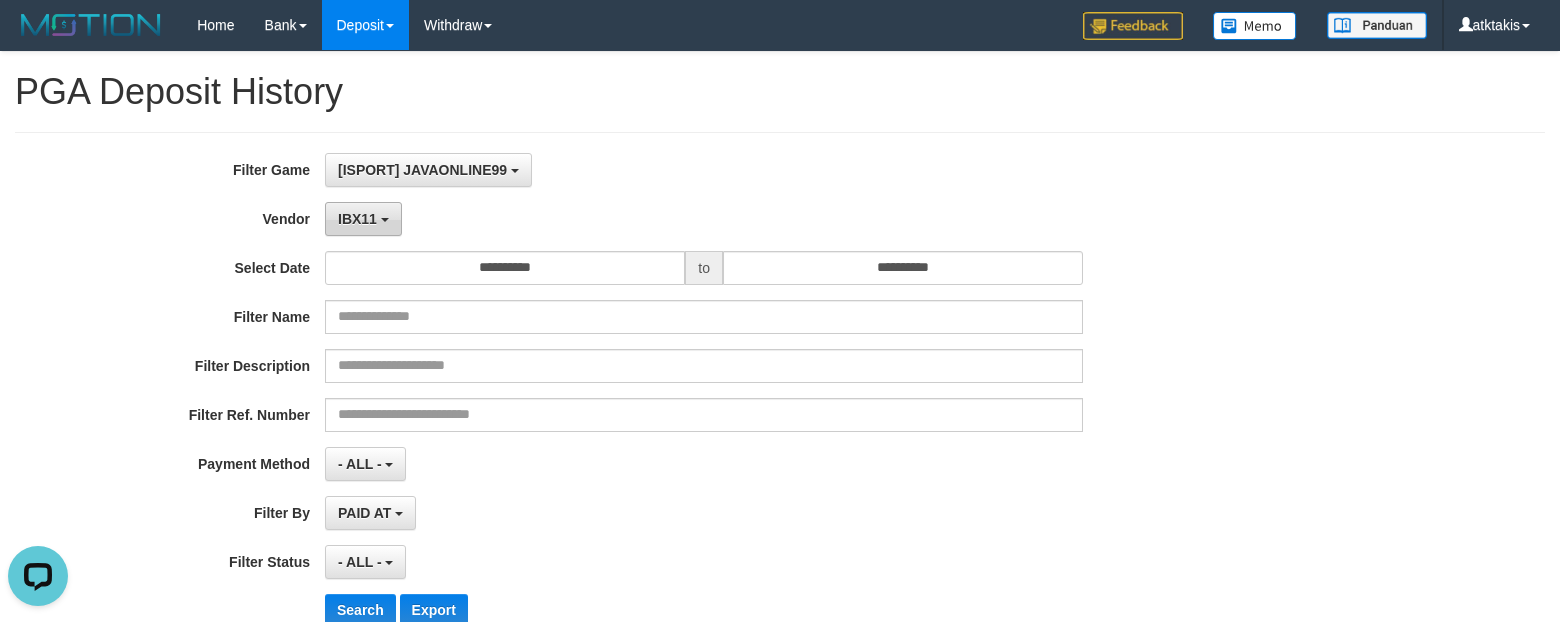 click on "IBX11" at bounding box center (357, 219) 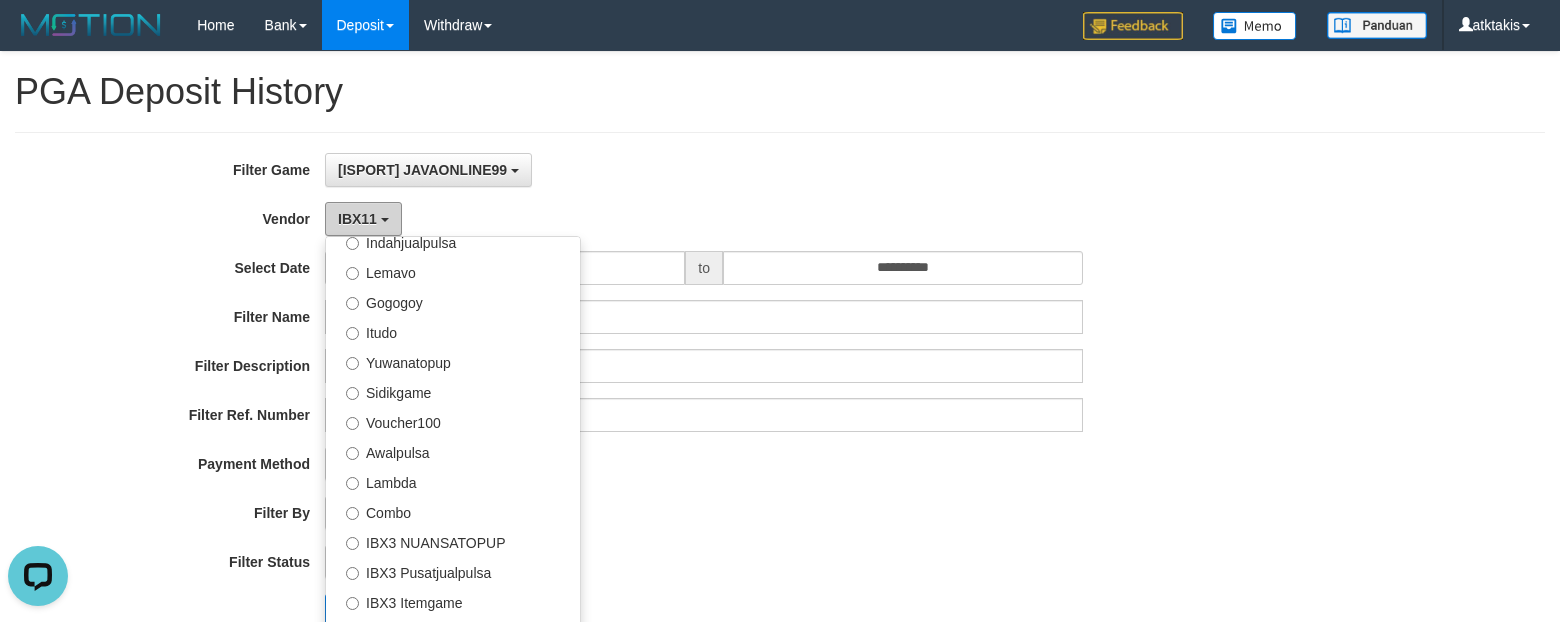 scroll, scrollTop: 686, scrollLeft: 0, axis: vertical 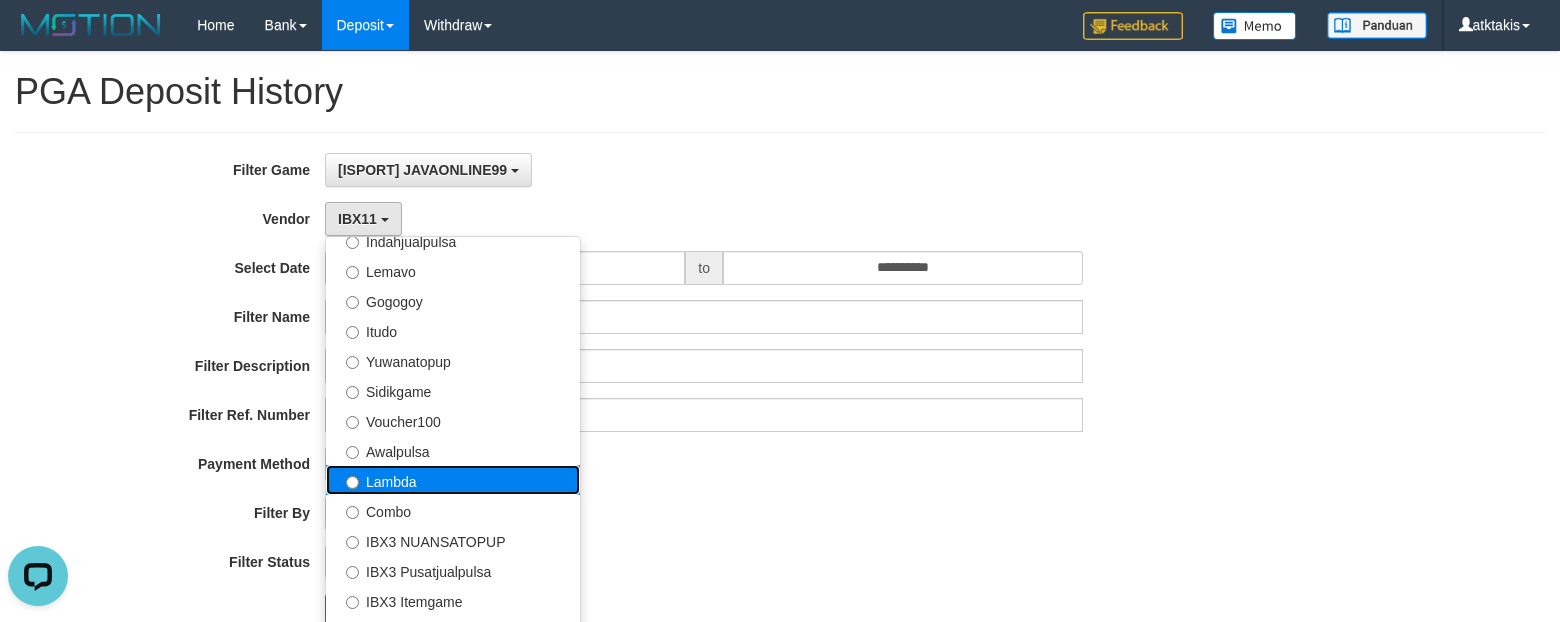click on "Lambda" at bounding box center (453, 480) 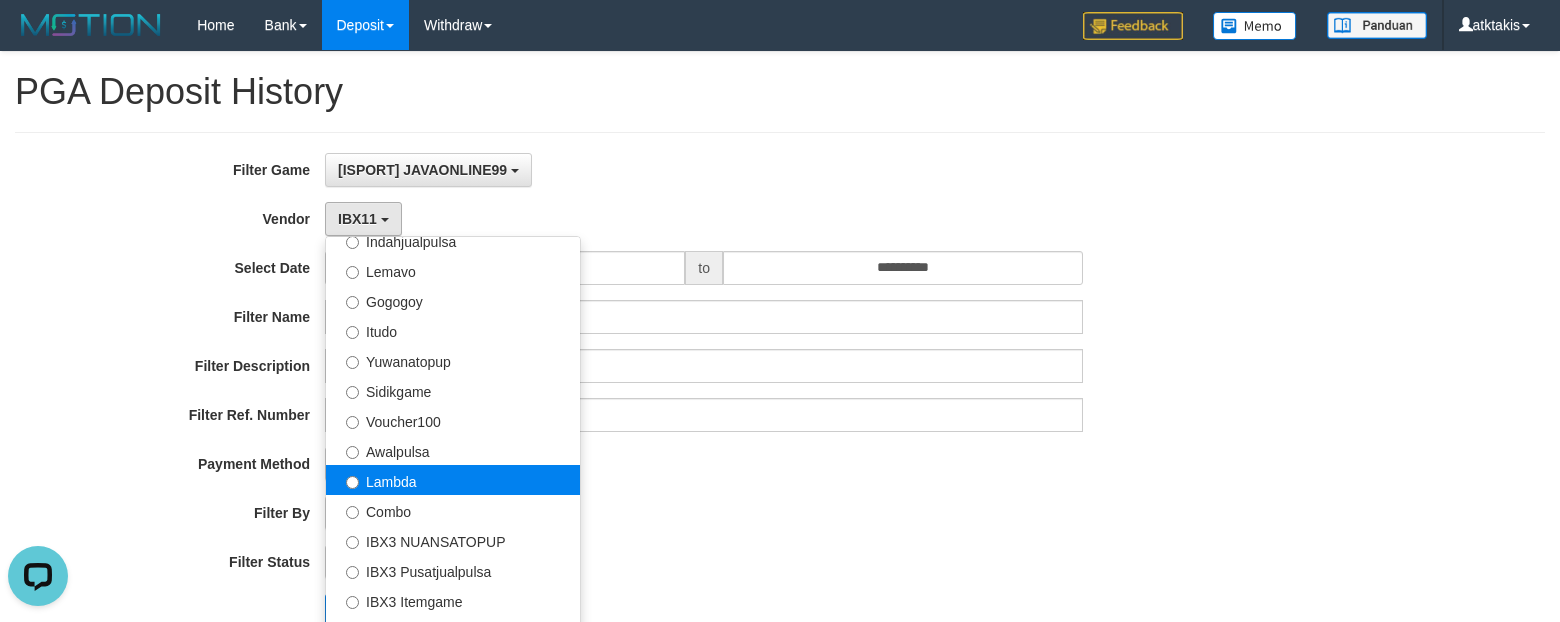 select on "**********" 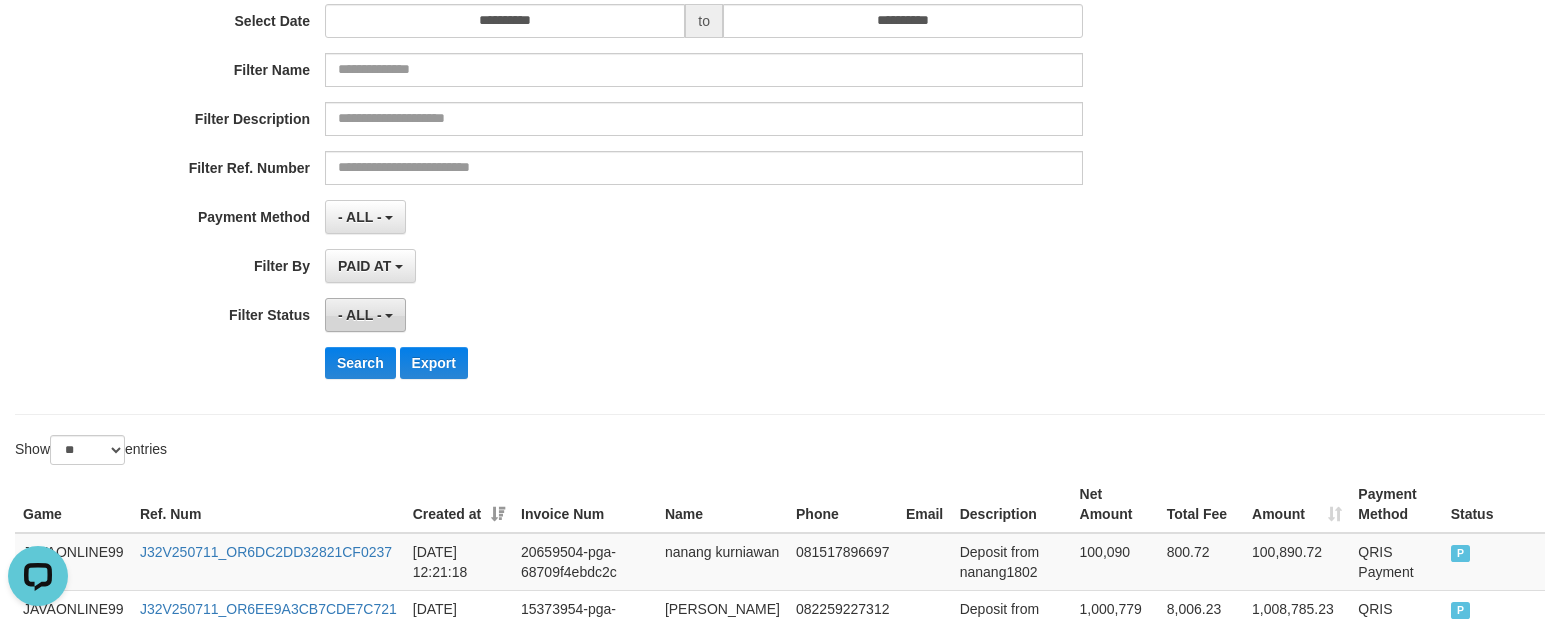 scroll, scrollTop: 250, scrollLeft: 0, axis: vertical 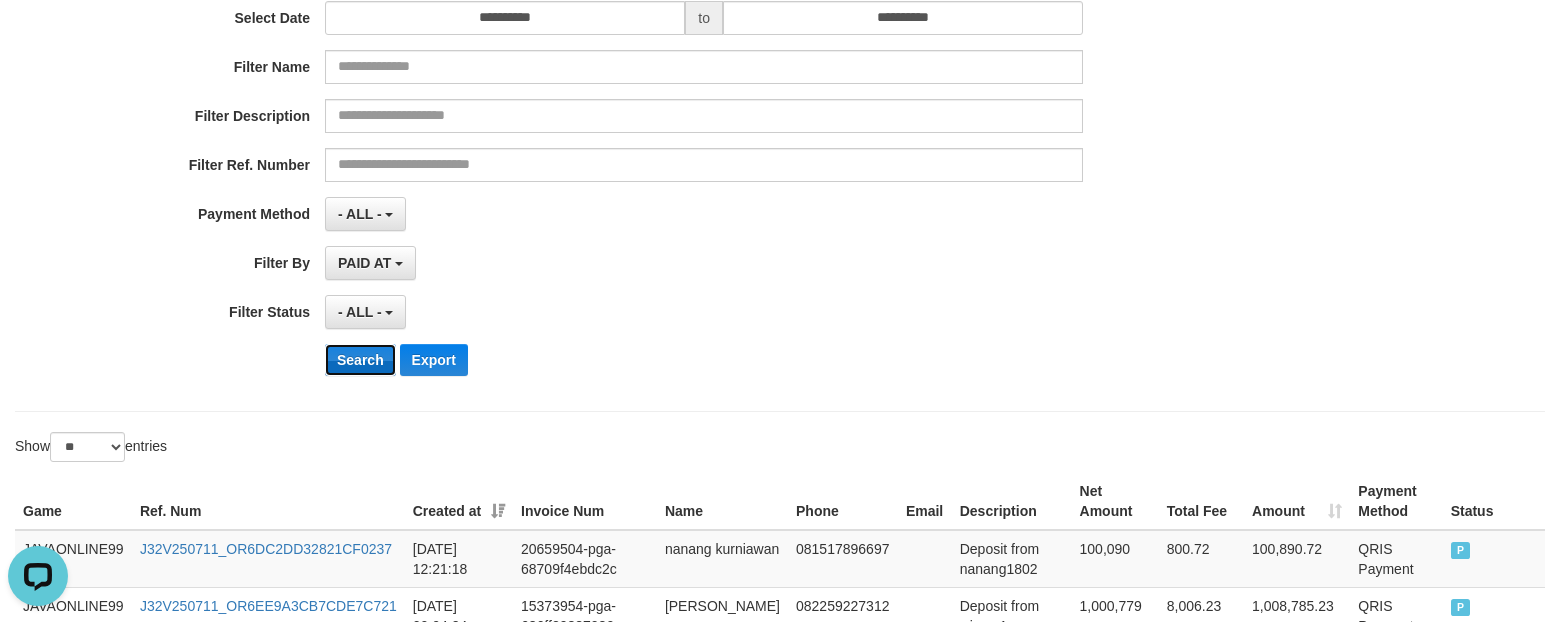 click on "Search" at bounding box center [360, 360] 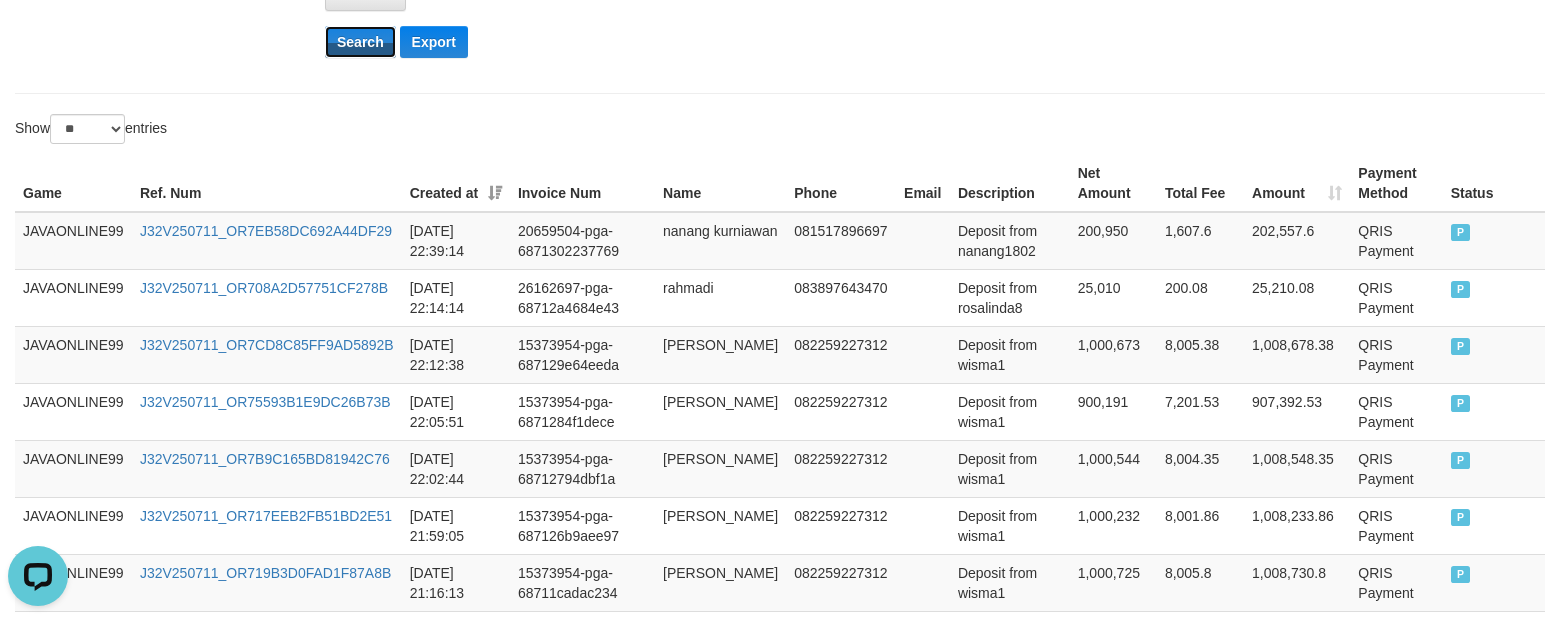 scroll, scrollTop: 625, scrollLeft: 0, axis: vertical 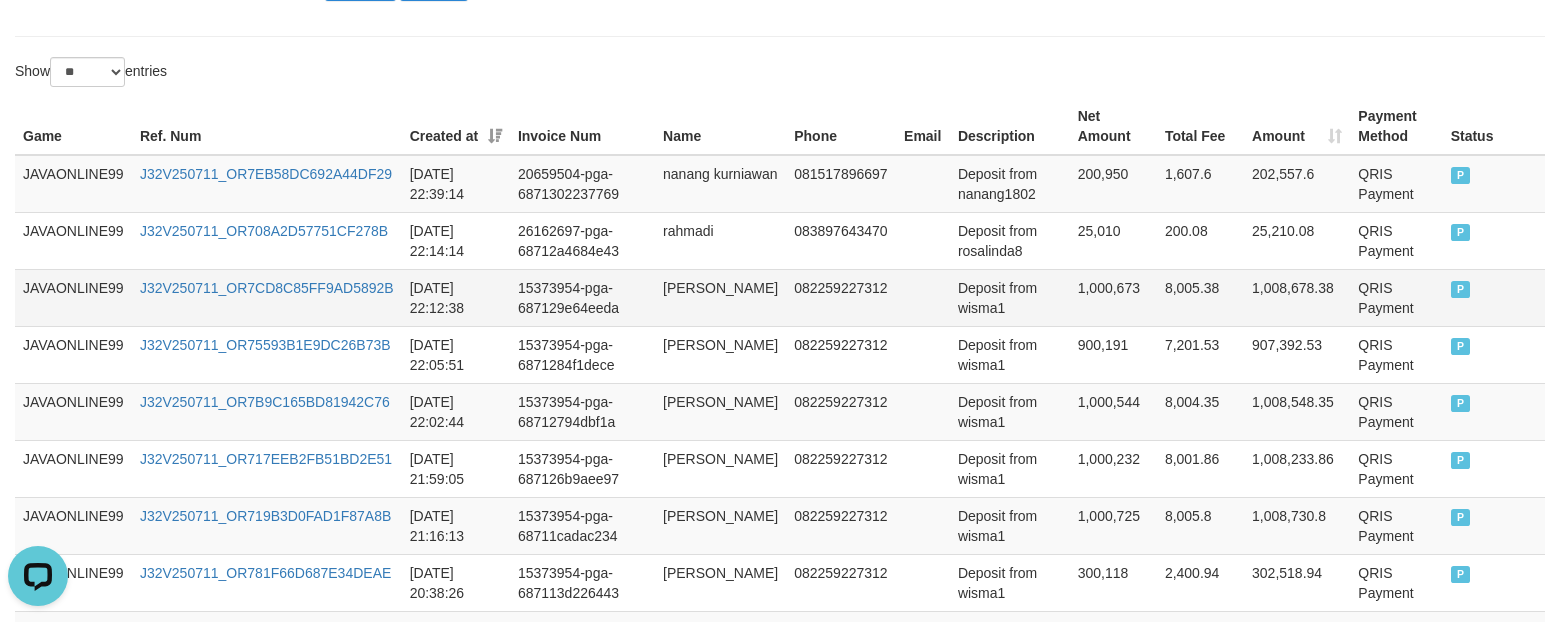 click on "1,000,673" at bounding box center (1113, 297) 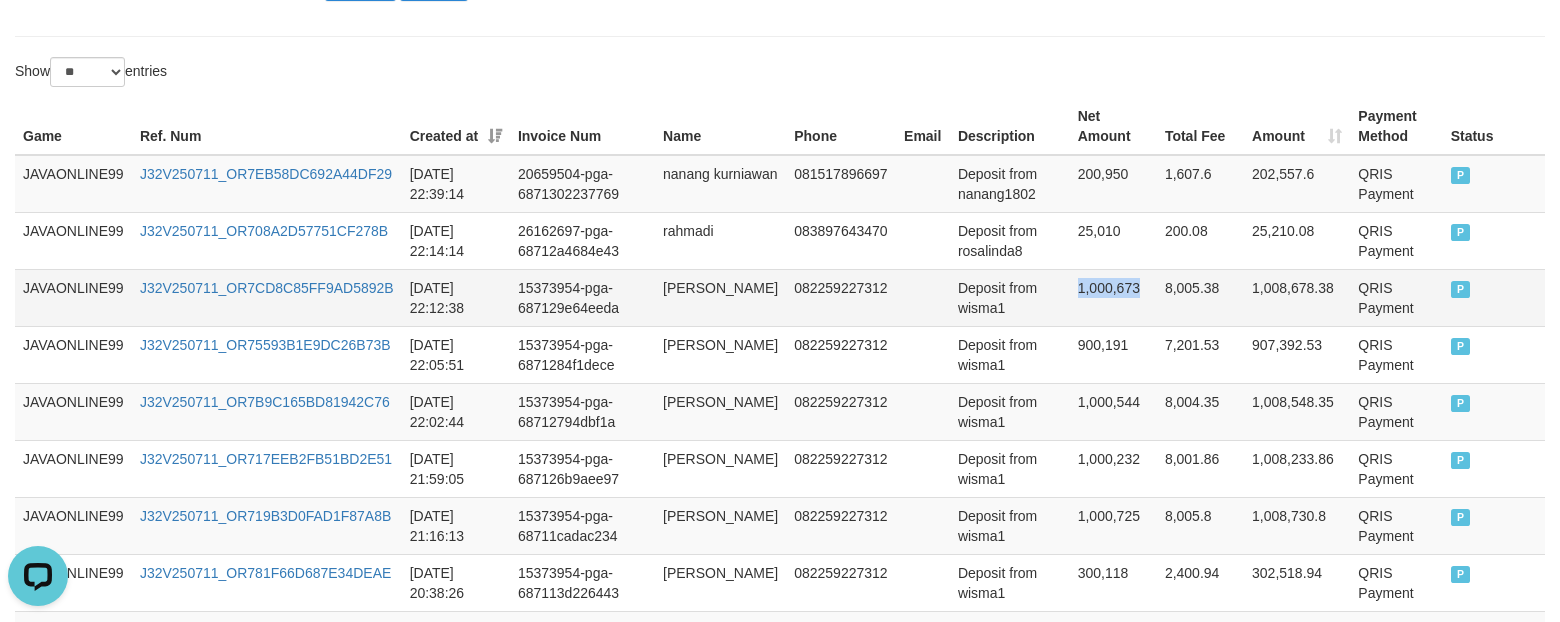 click on "1,000,673" at bounding box center [1113, 297] 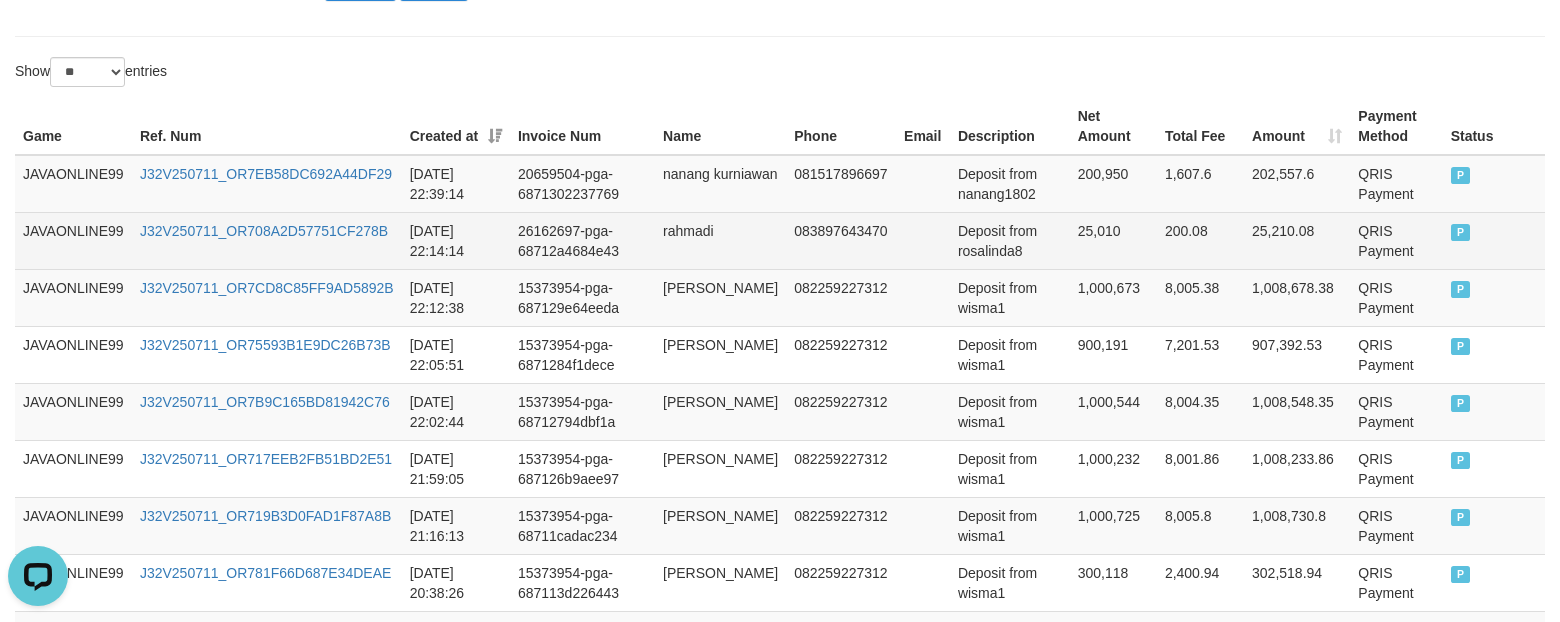 click on "rahmadi" at bounding box center (720, 240) 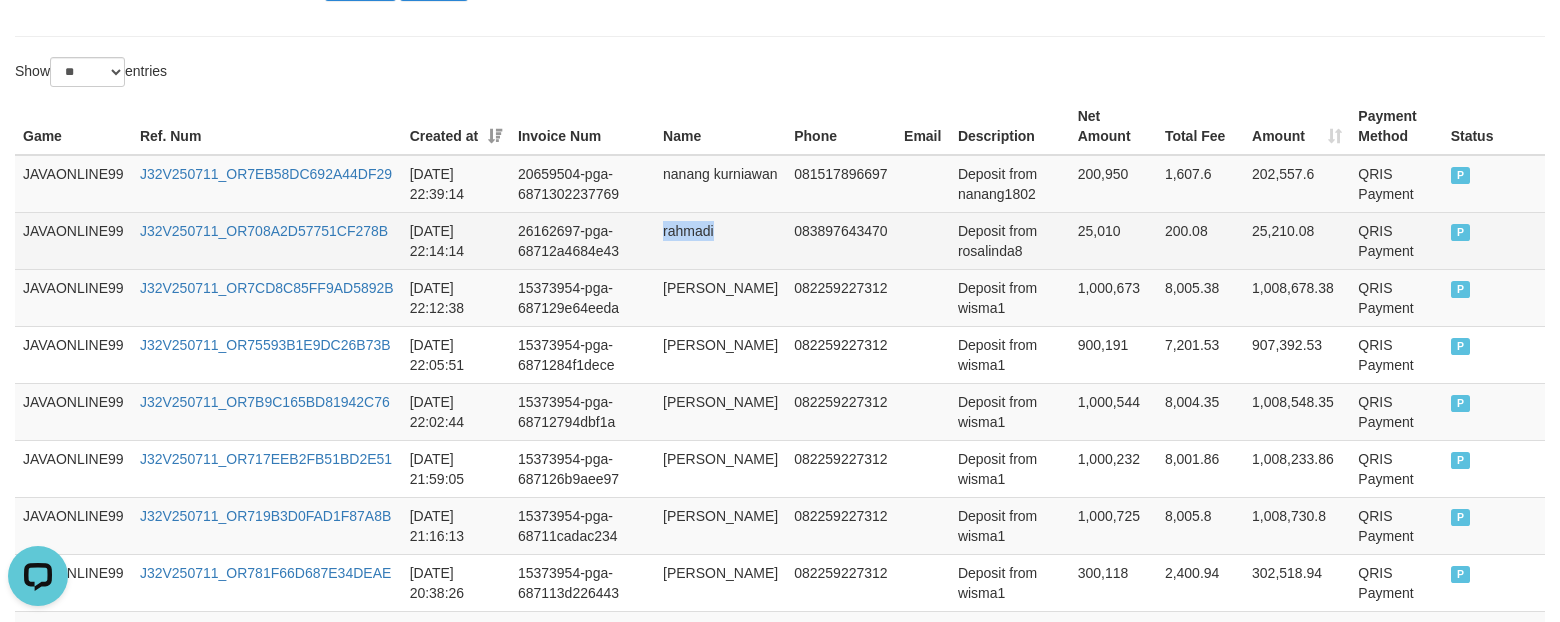 click on "rahmadi" at bounding box center (720, 240) 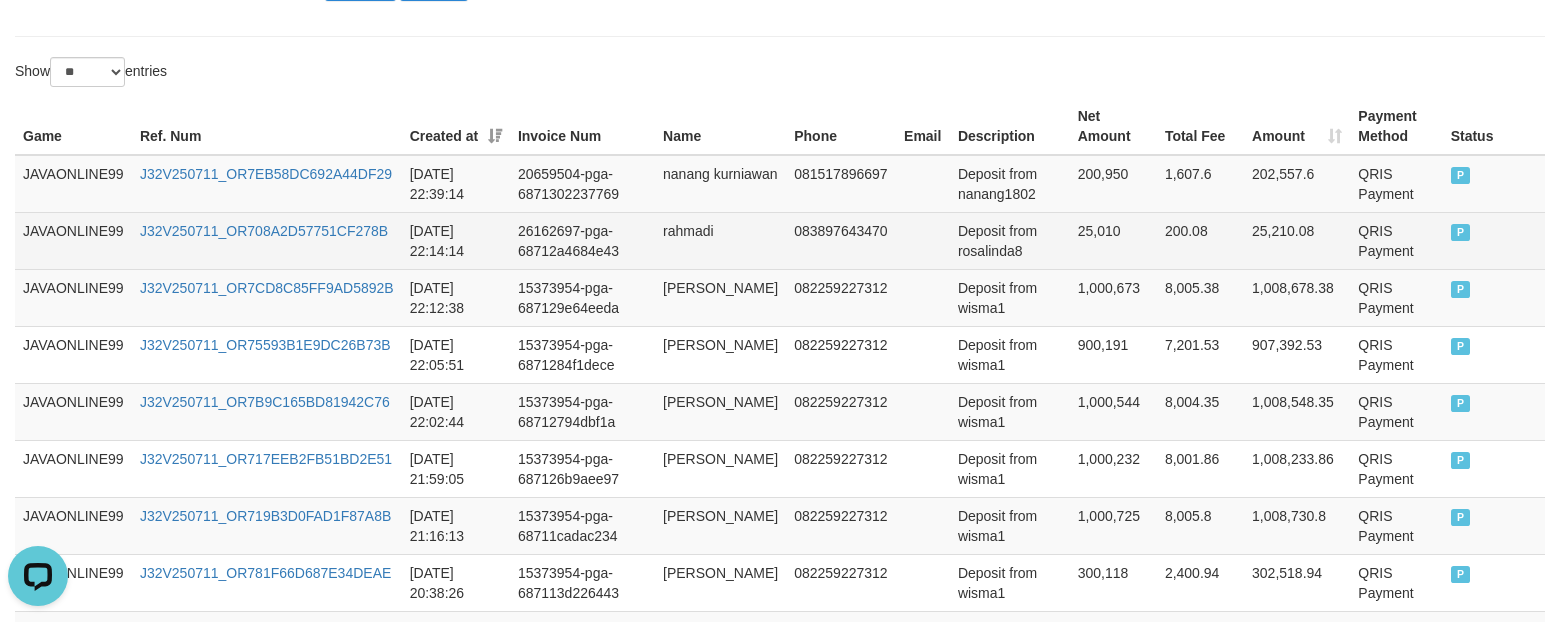 click on "Deposit from rosalinda8" at bounding box center (1010, 240) 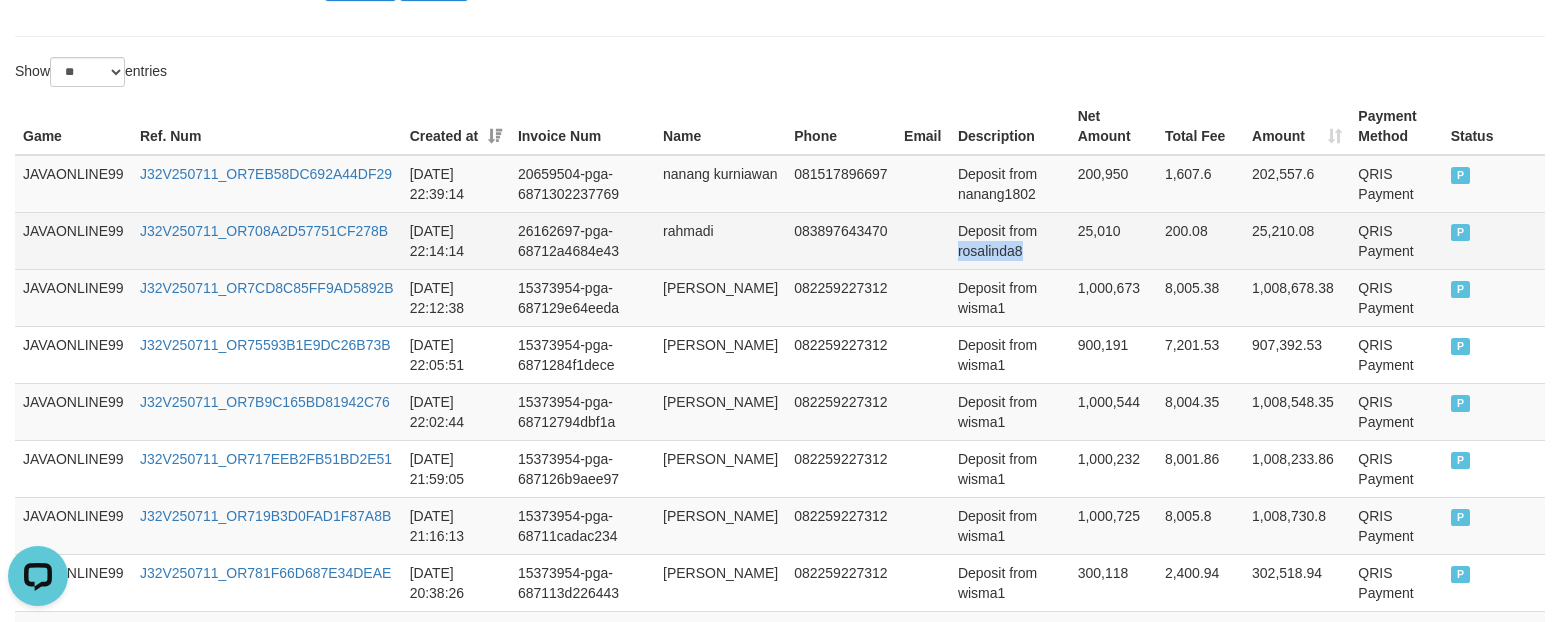 click on "Deposit from rosalinda8" at bounding box center (1010, 240) 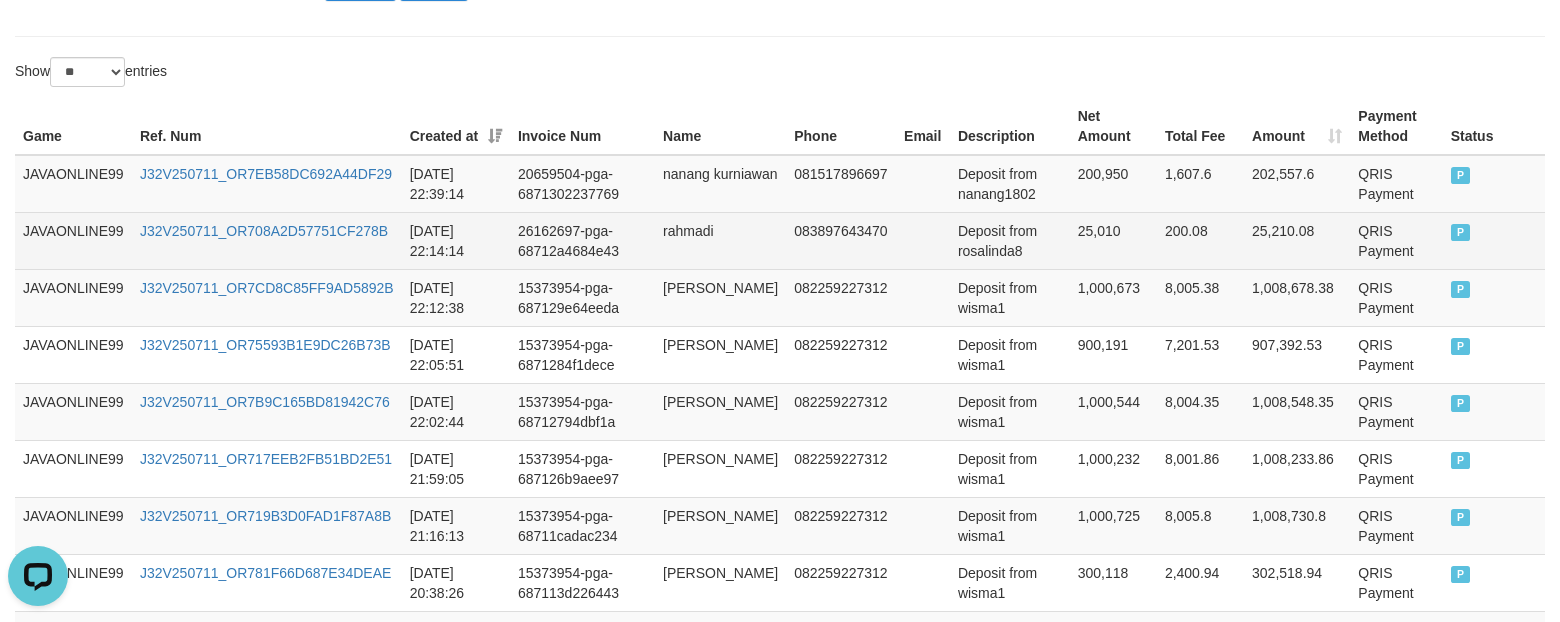 click on "25,010" at bounding box center [1113, 240] 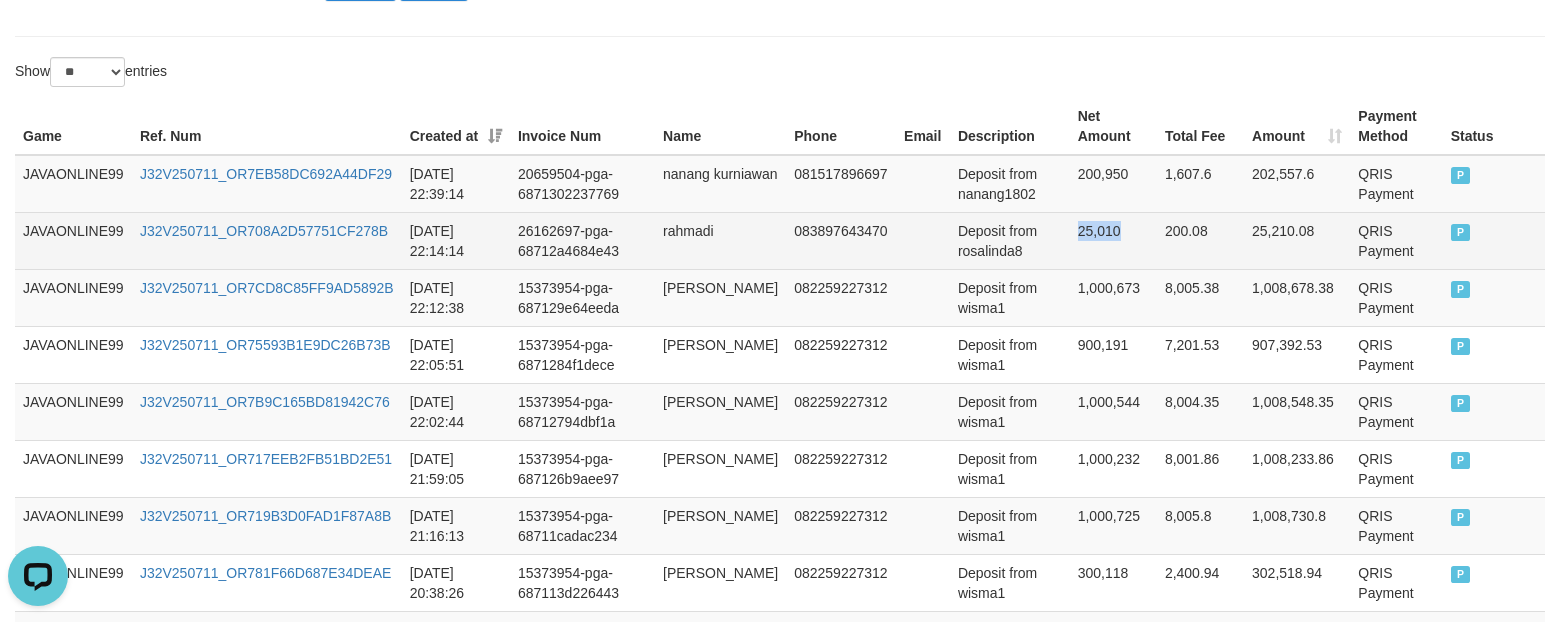 click on "25,010" at bounding box center [1113, 240] 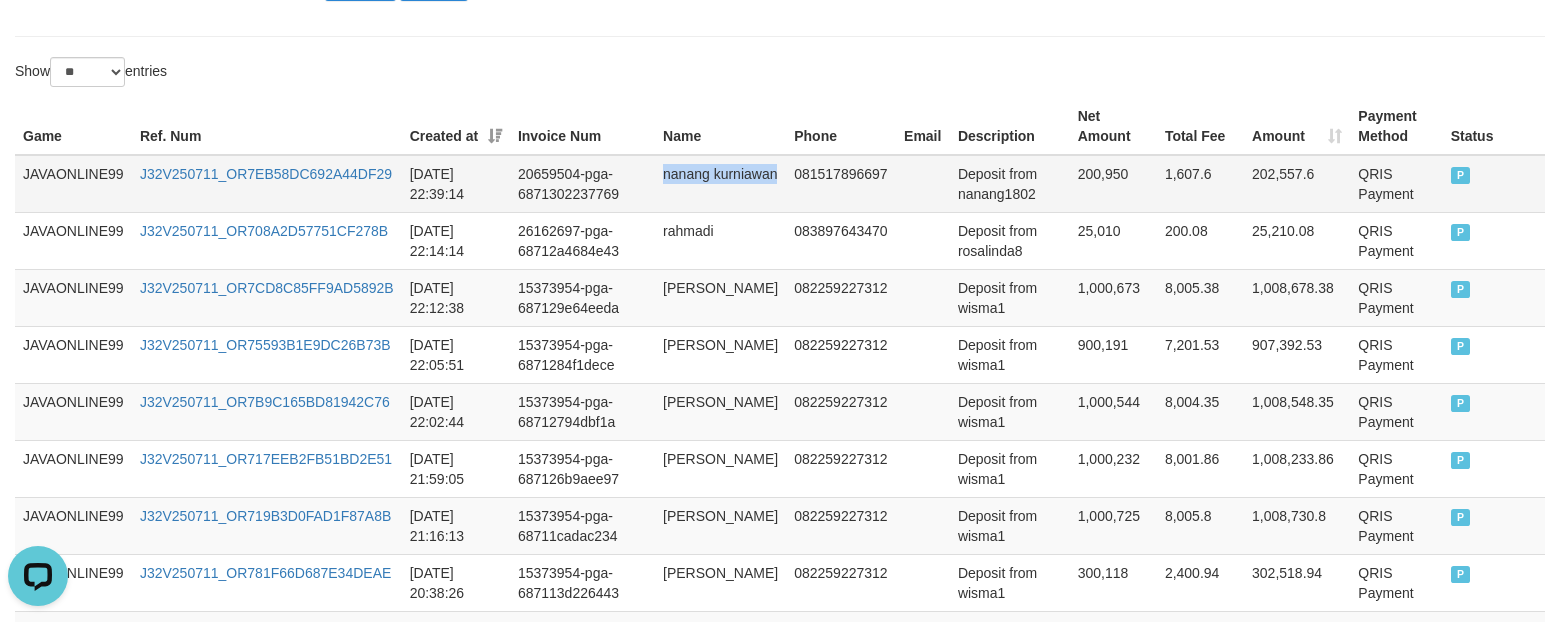 drag, startPoint x: 667, startPoint y: 173, endPoint x: 753, endPoint y: 201, distance: 90.44335 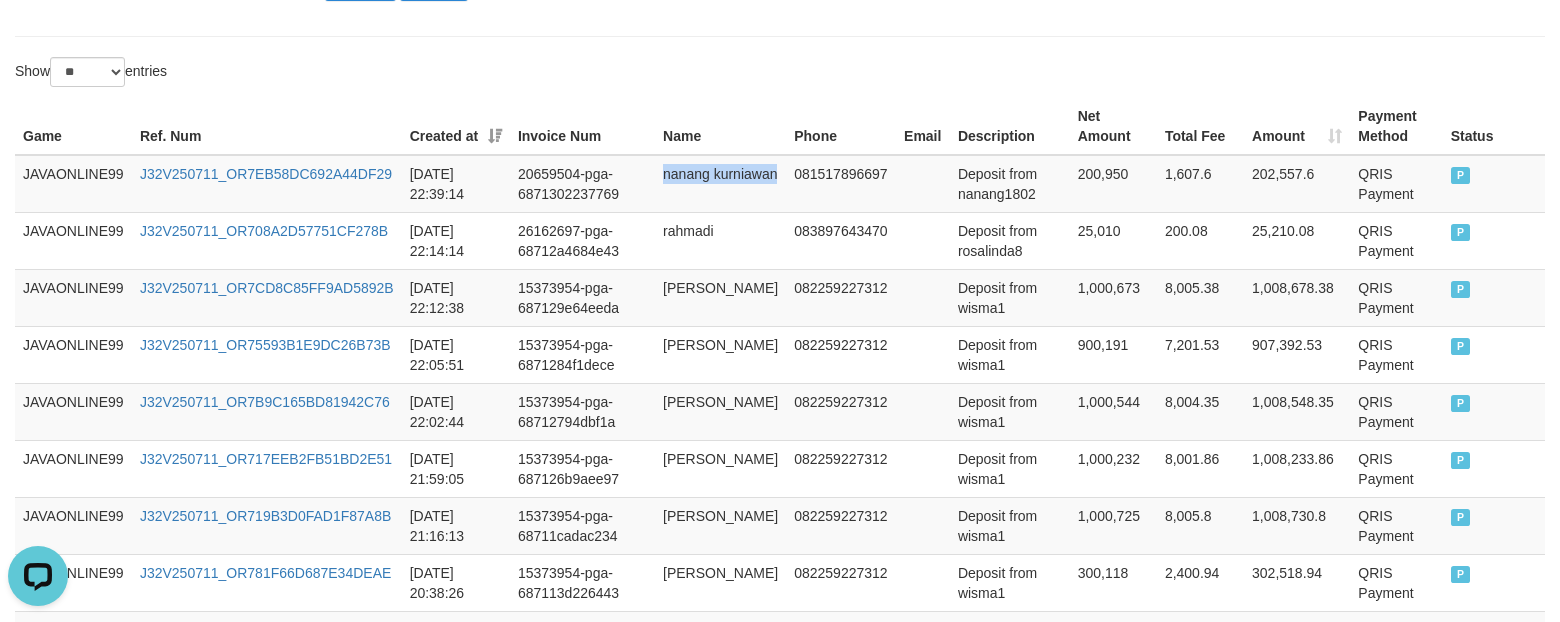 copy on "nanang kurniawan" 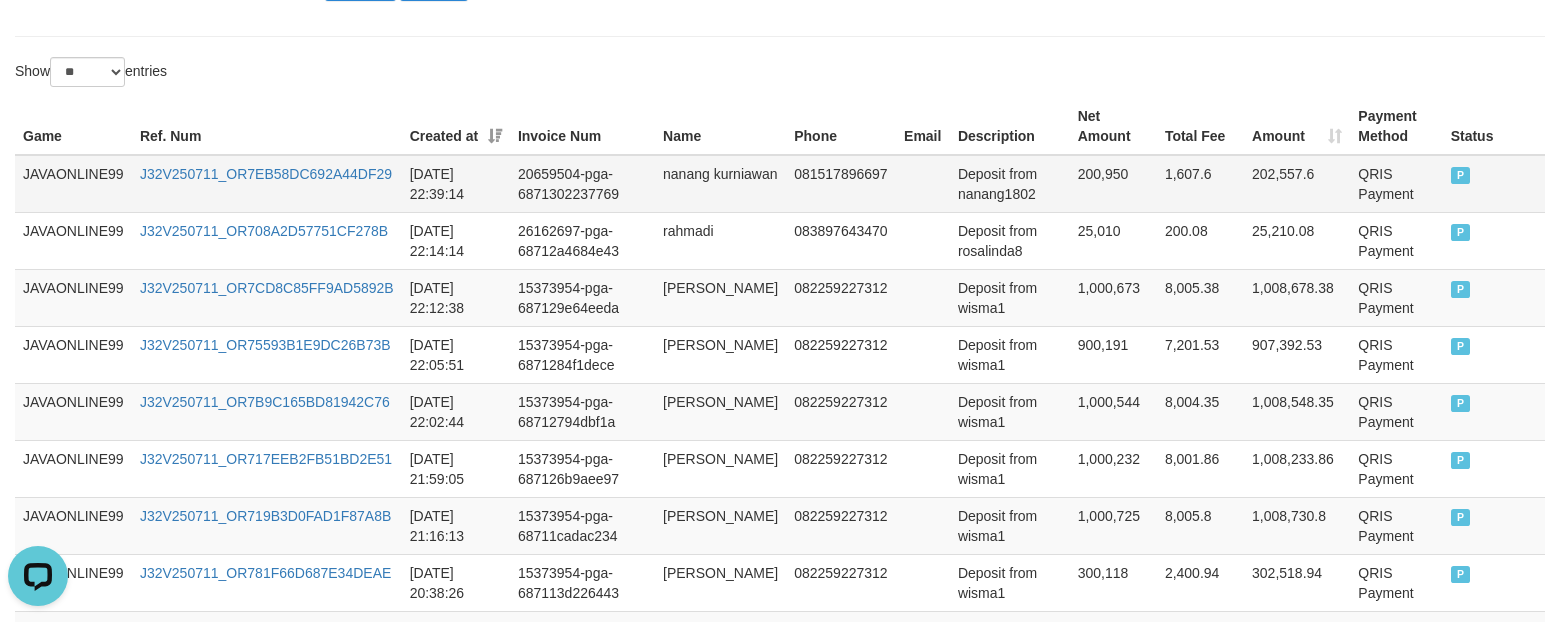 click on "Deposit from nanang1802" at bounding box center (1010, 184) 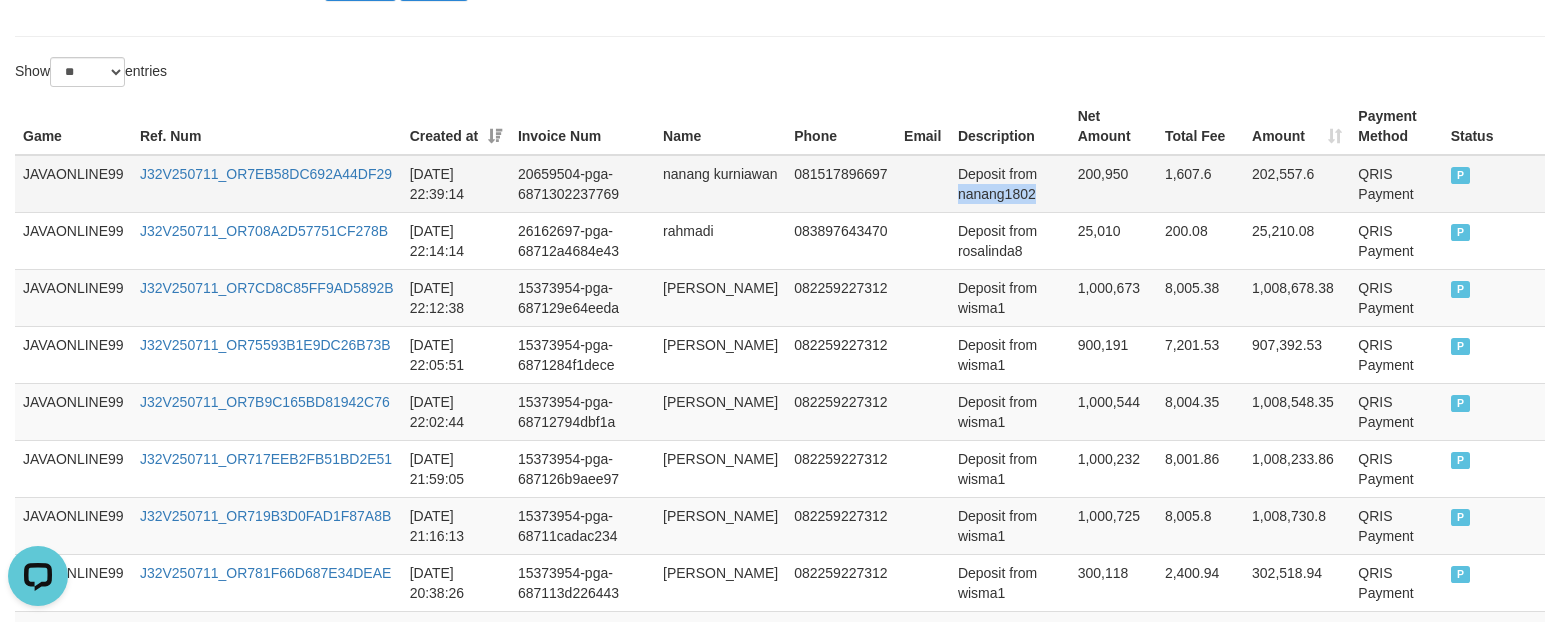 click on "Deposit from nanang1802" at bounding box center [1010, 184] 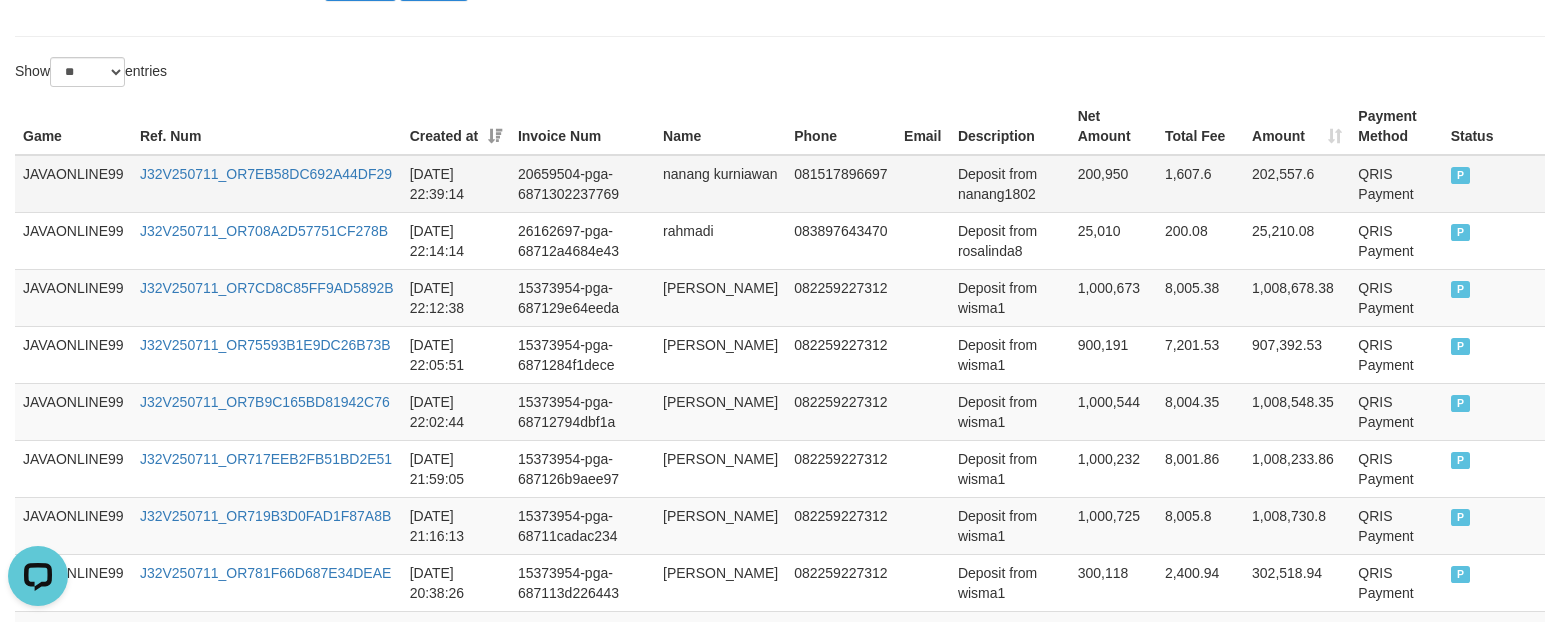 click on "1,607.6" at bounding box center [1200, 184] 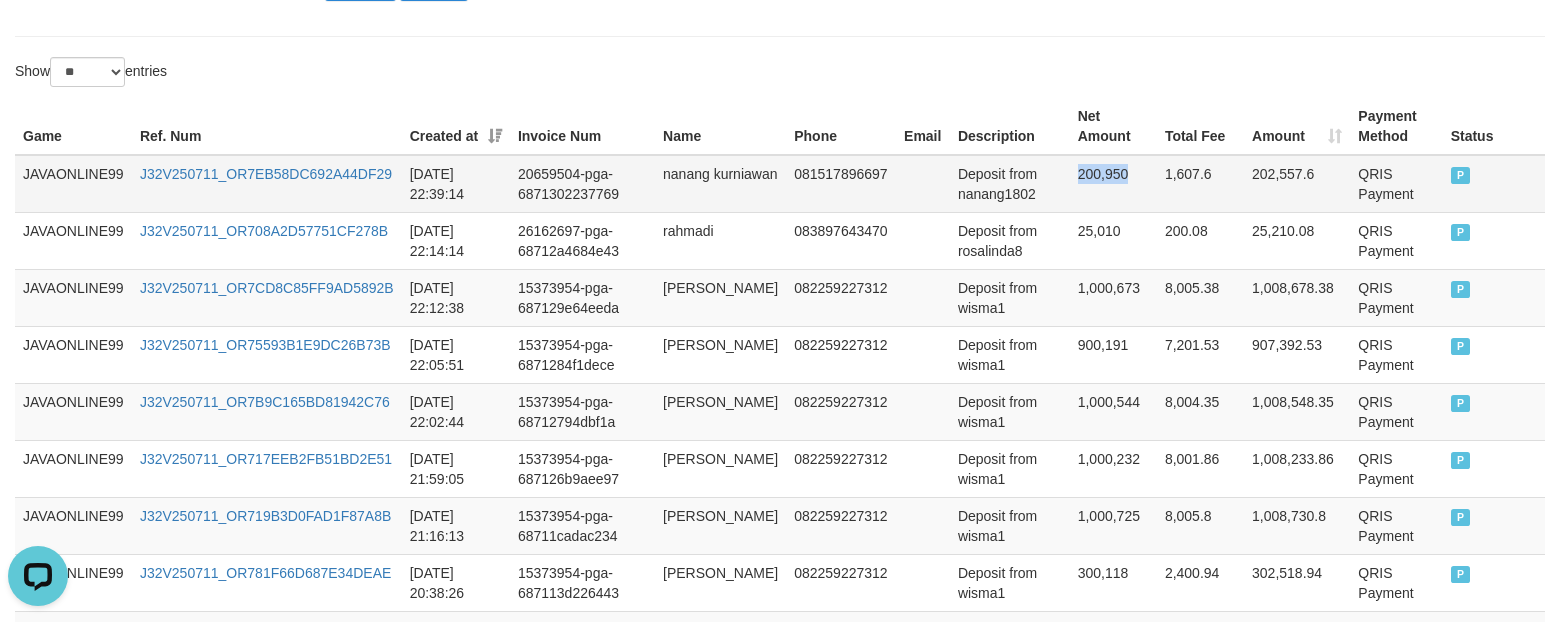 click on "200,950" at bounding box center (1113, 184) 